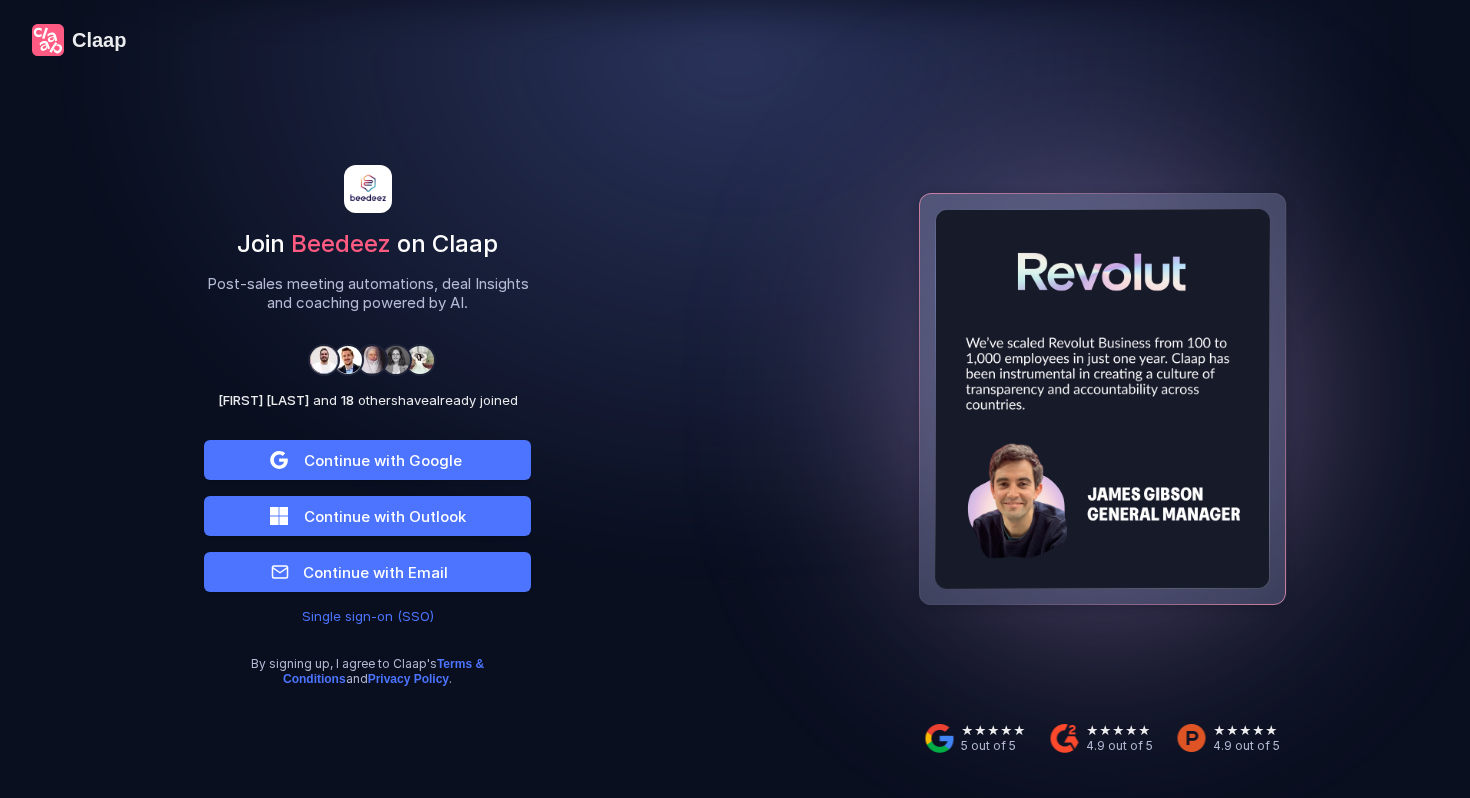 scroll, scrollTop: 0, scrollLeft: 0, axis: both 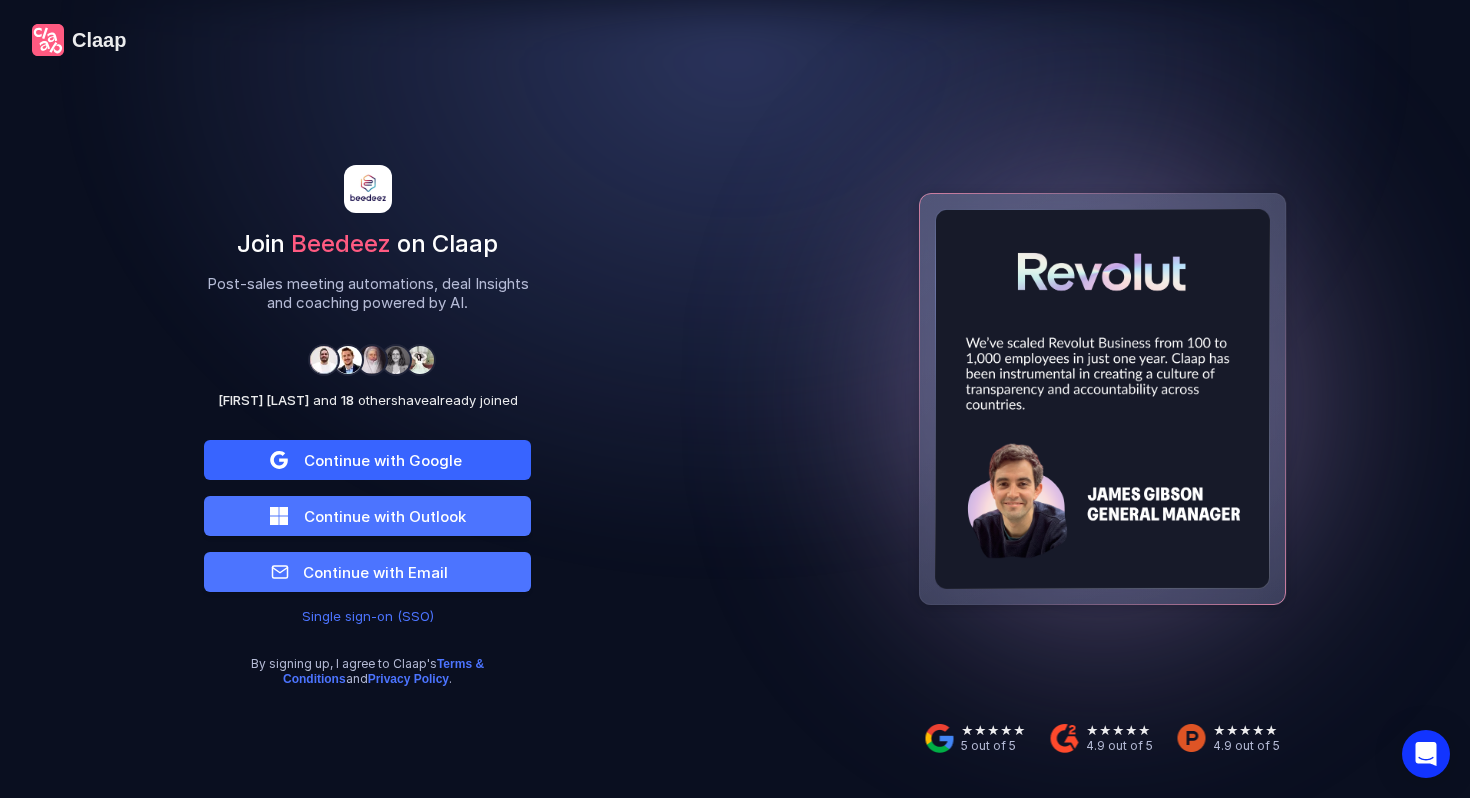 click on "Continue with Google" at bounding box center (383, 460) 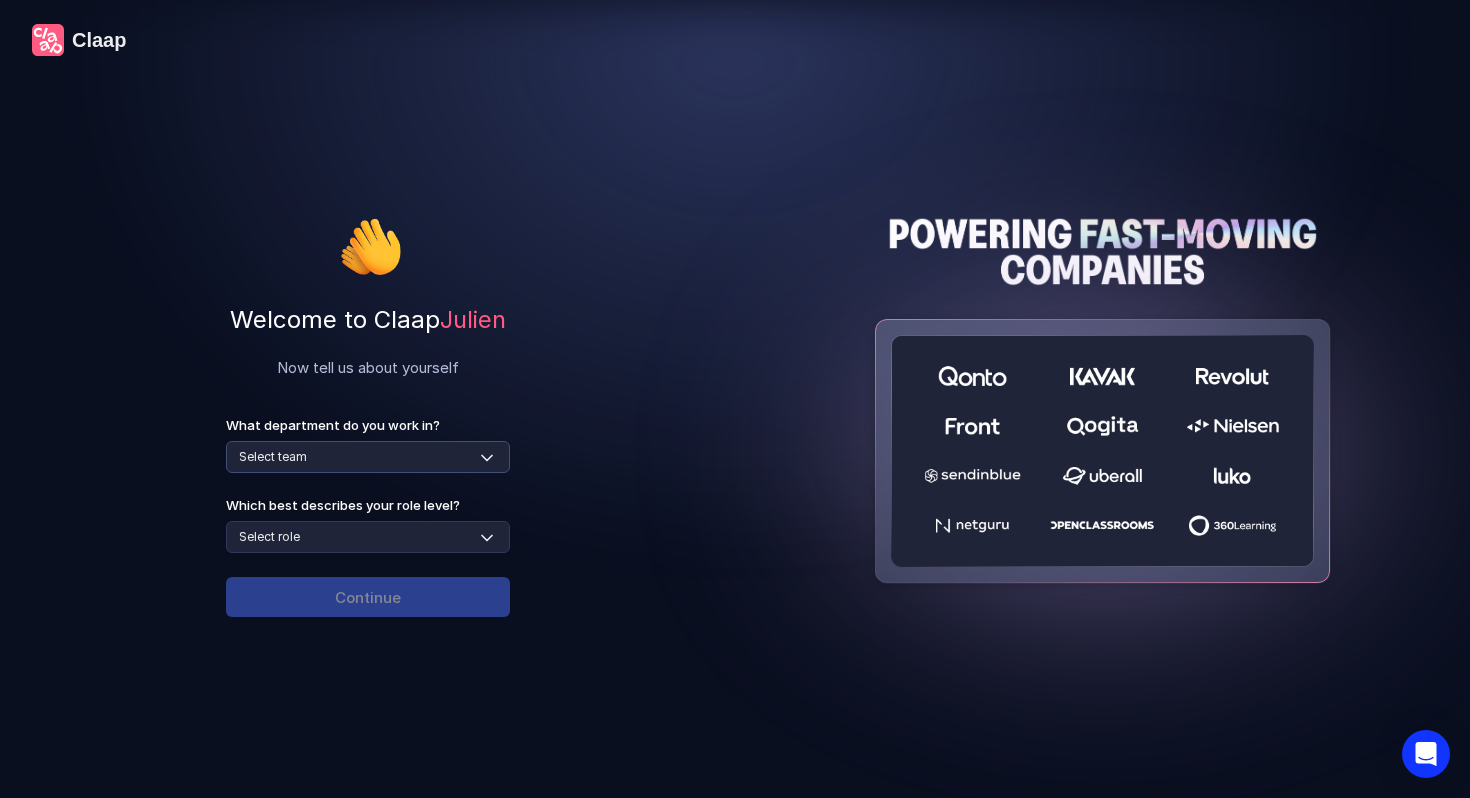 click on "Select team Sales Marketing Operations Customer Support Human Resources Product & Engineering Finance" at bounding box center (368, 457) 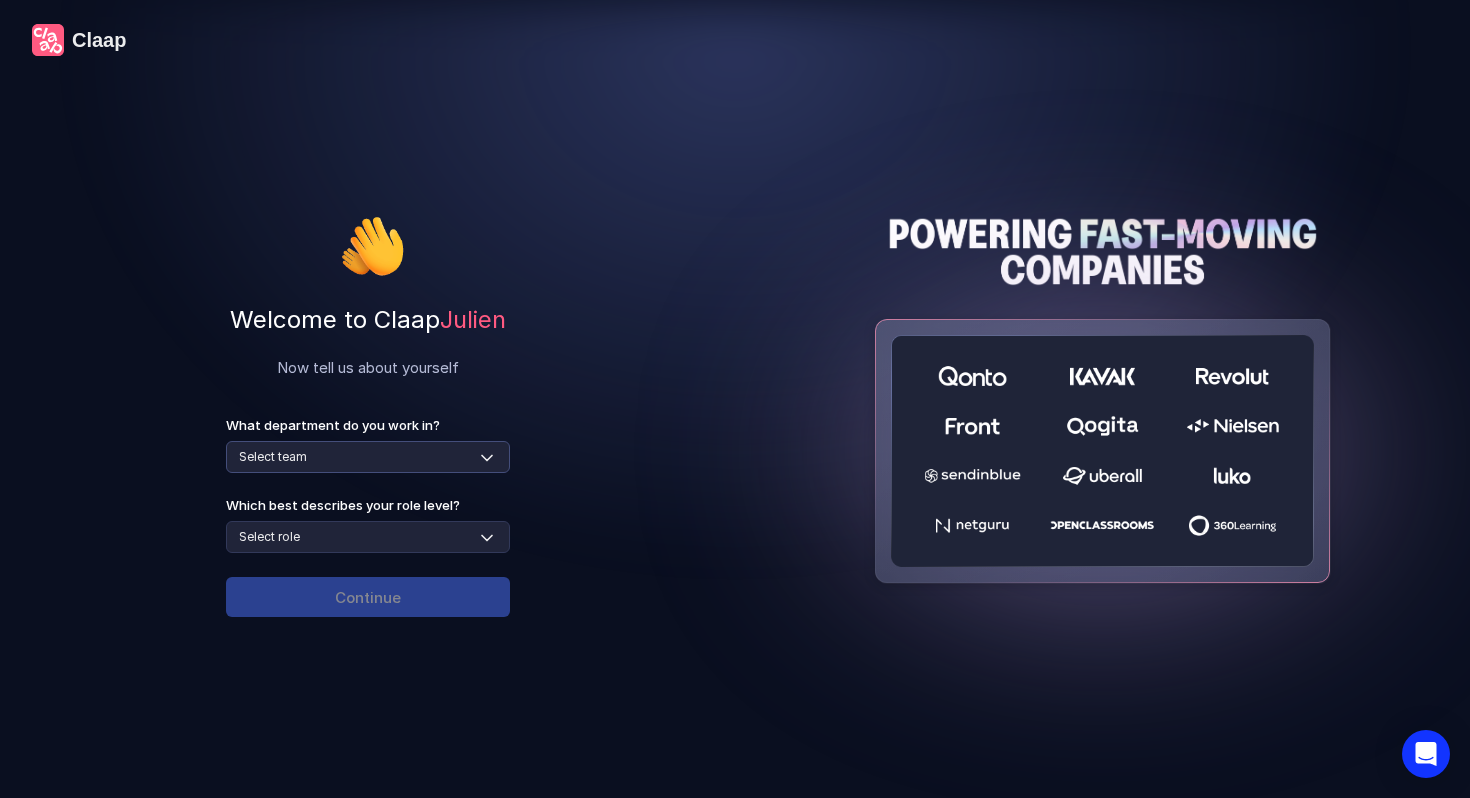 select on "sales" 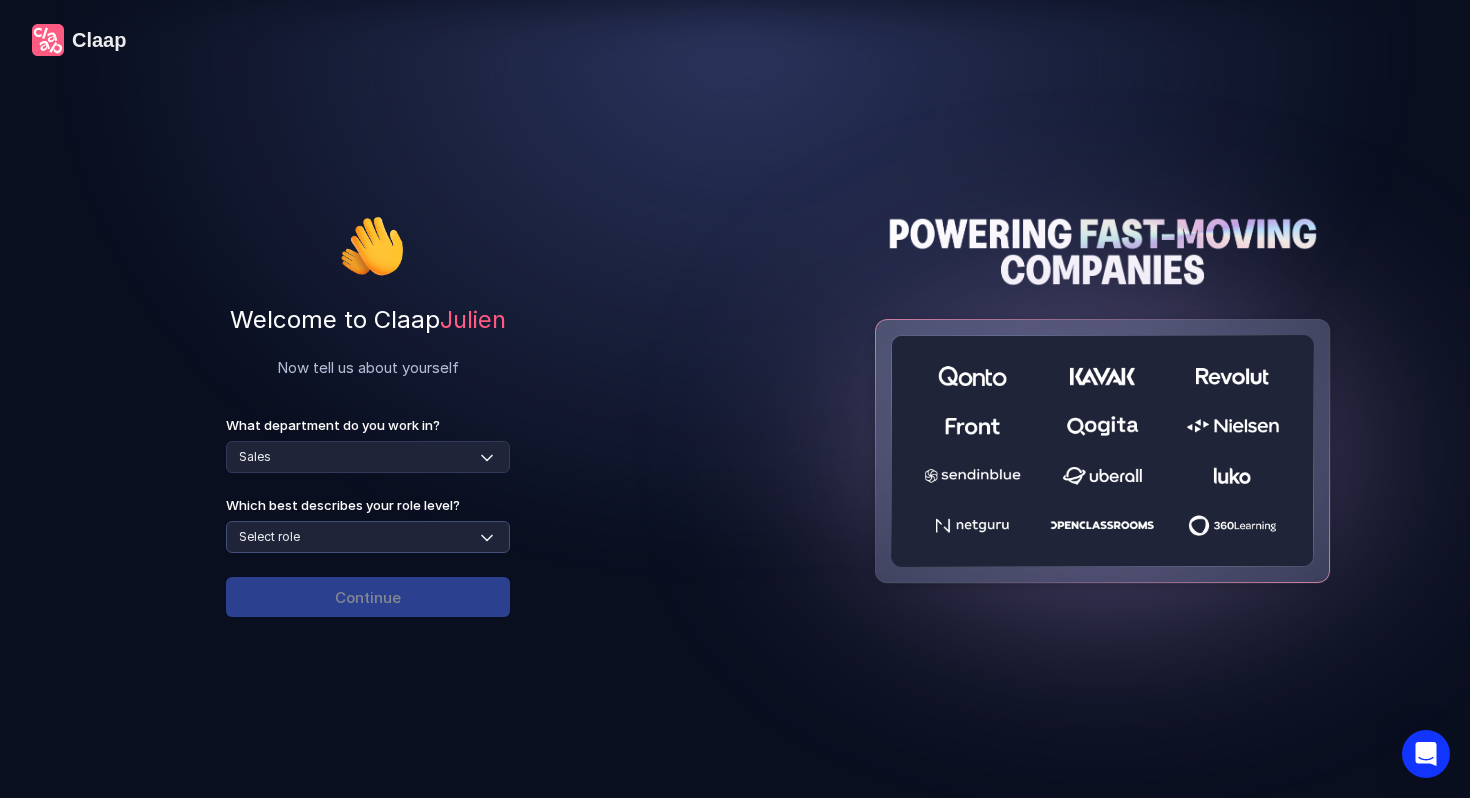 click on "Select role Individual Contributor / Team Member Manager / Team Leader Senior Leadership: Head of, Director, VP, ... Executive / C-suite" at bounding box center (368, 537) 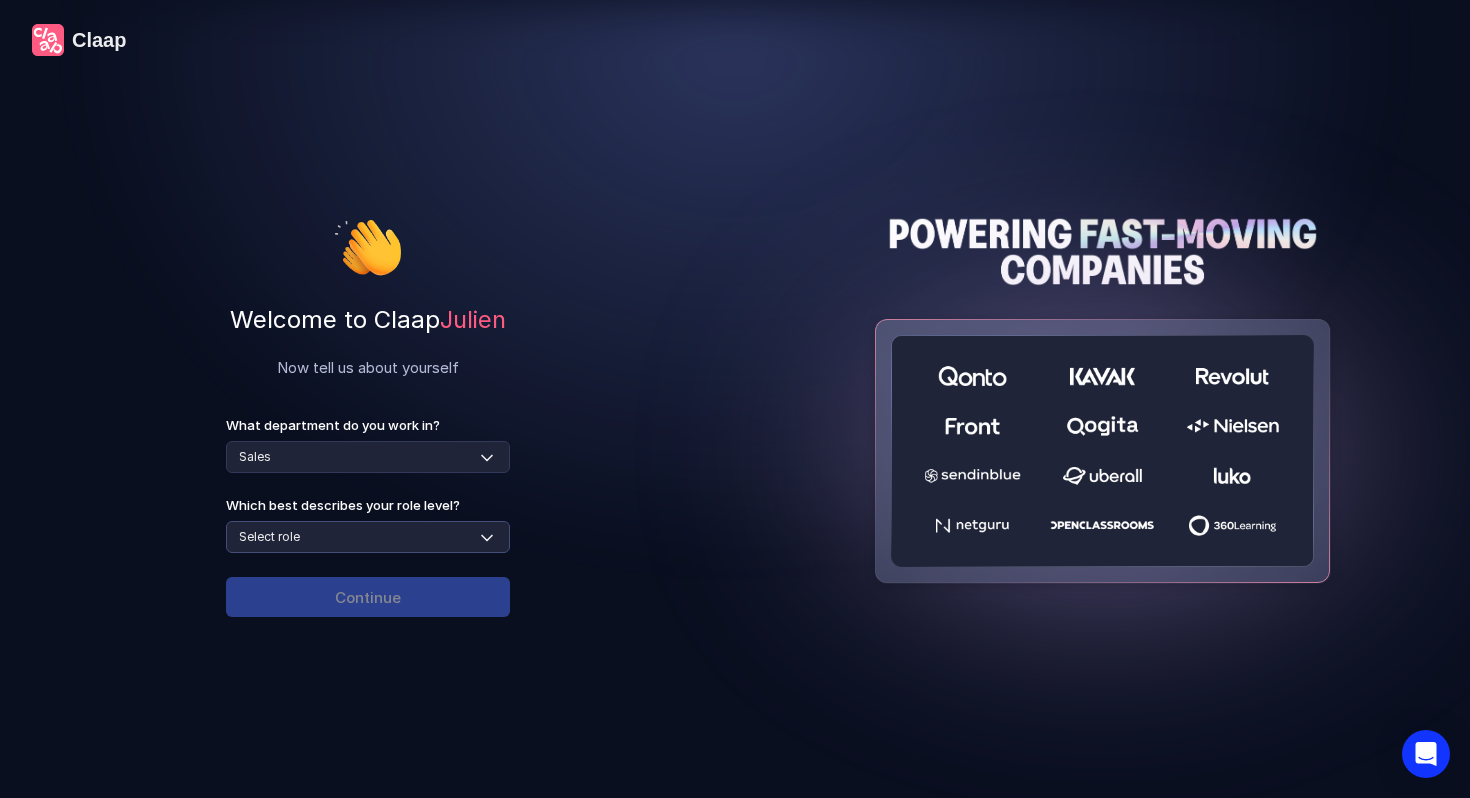select on "executive" 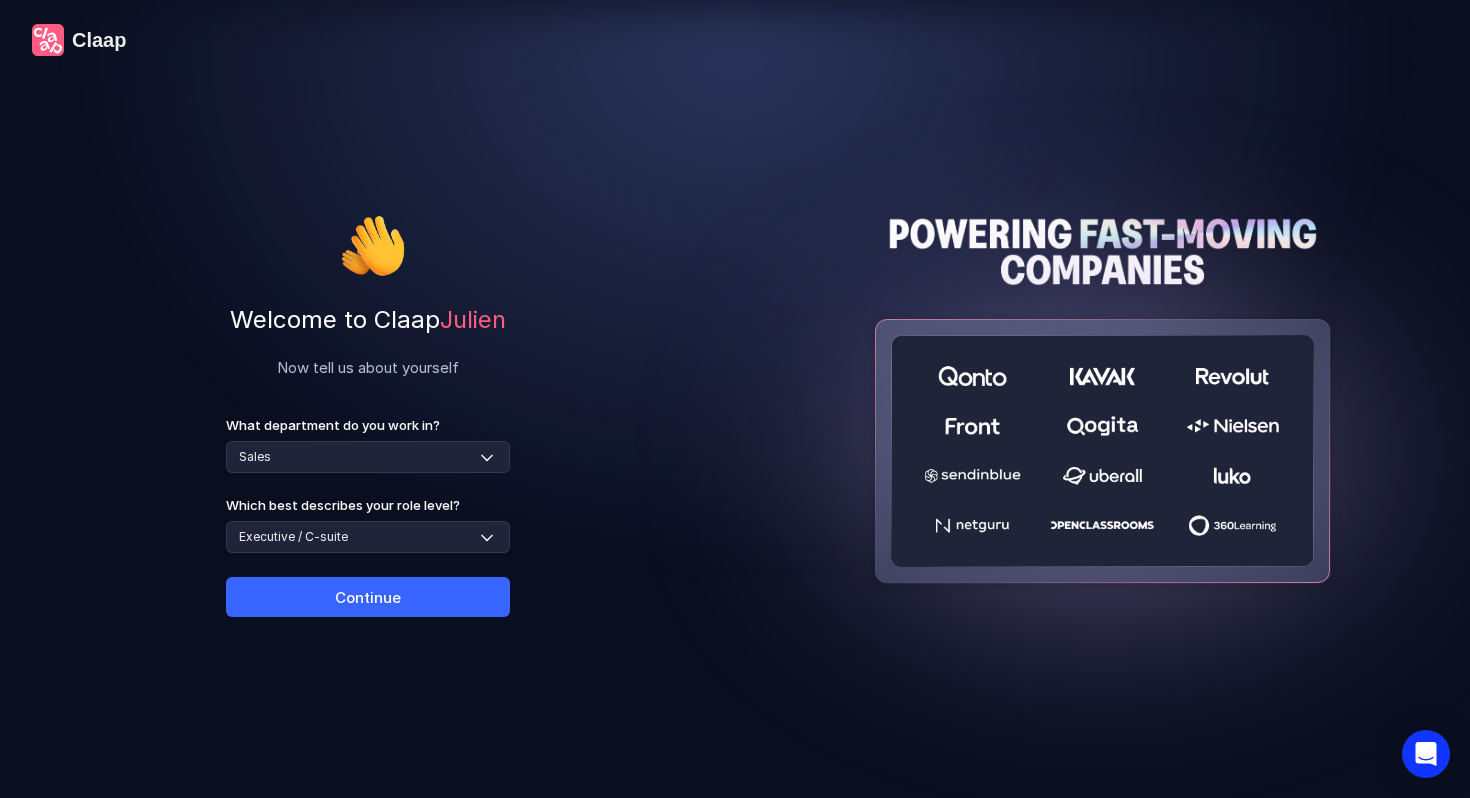 click on "Continue" at bounding box center (368, 597) 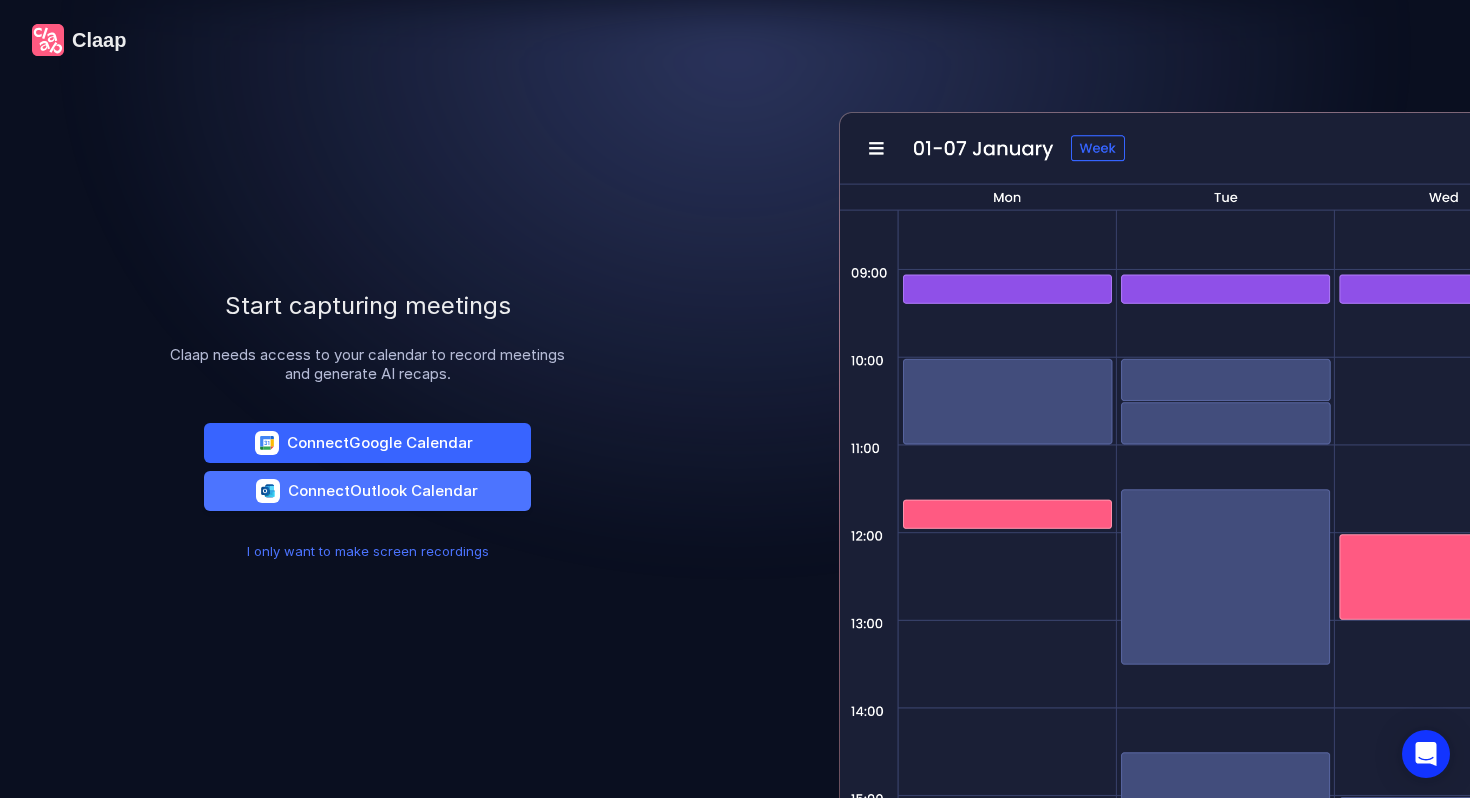 click on "Google Calendar" at bounding box center (411, 442) 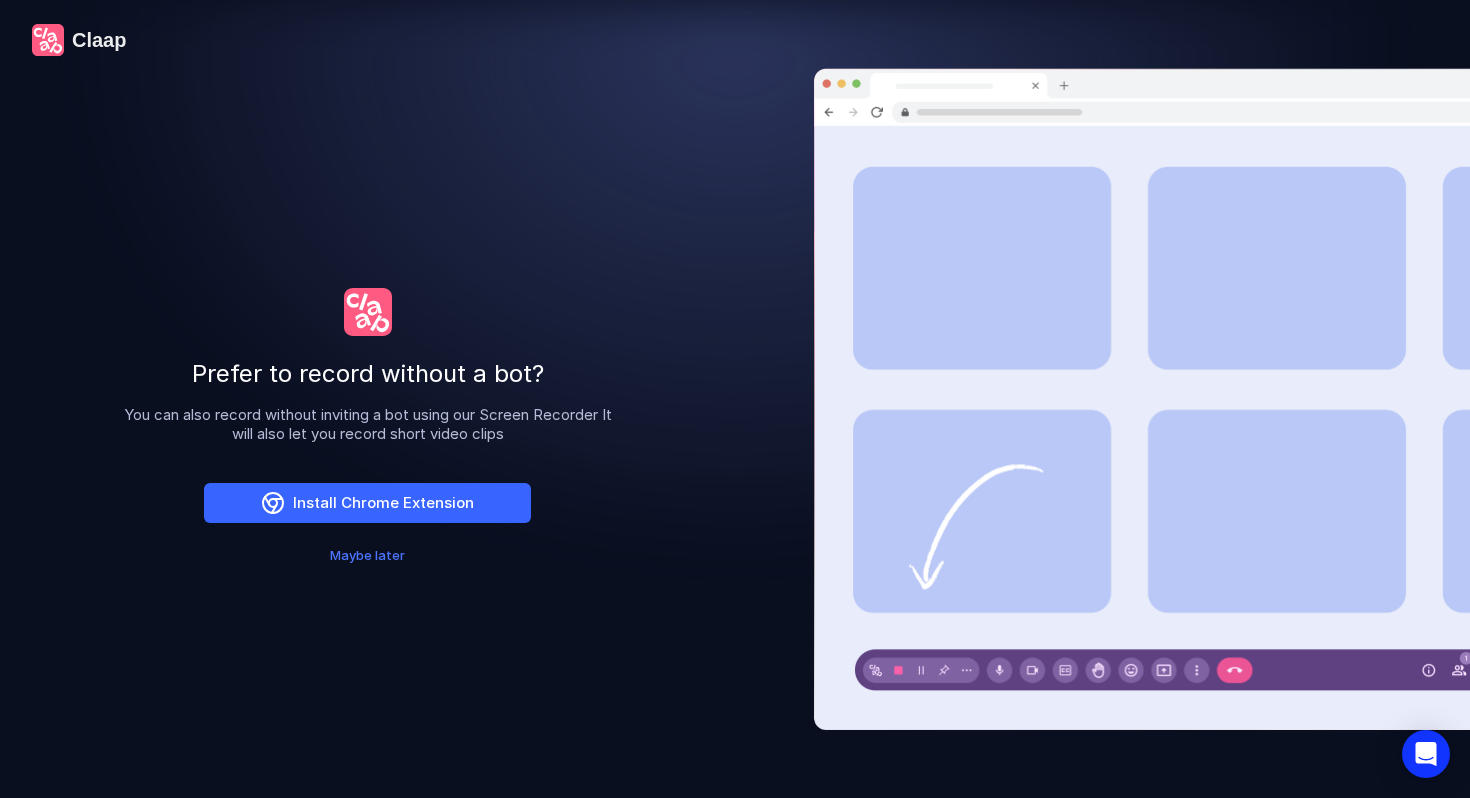 click on "Install Chrome Extension" at bounding box center [367, 503] 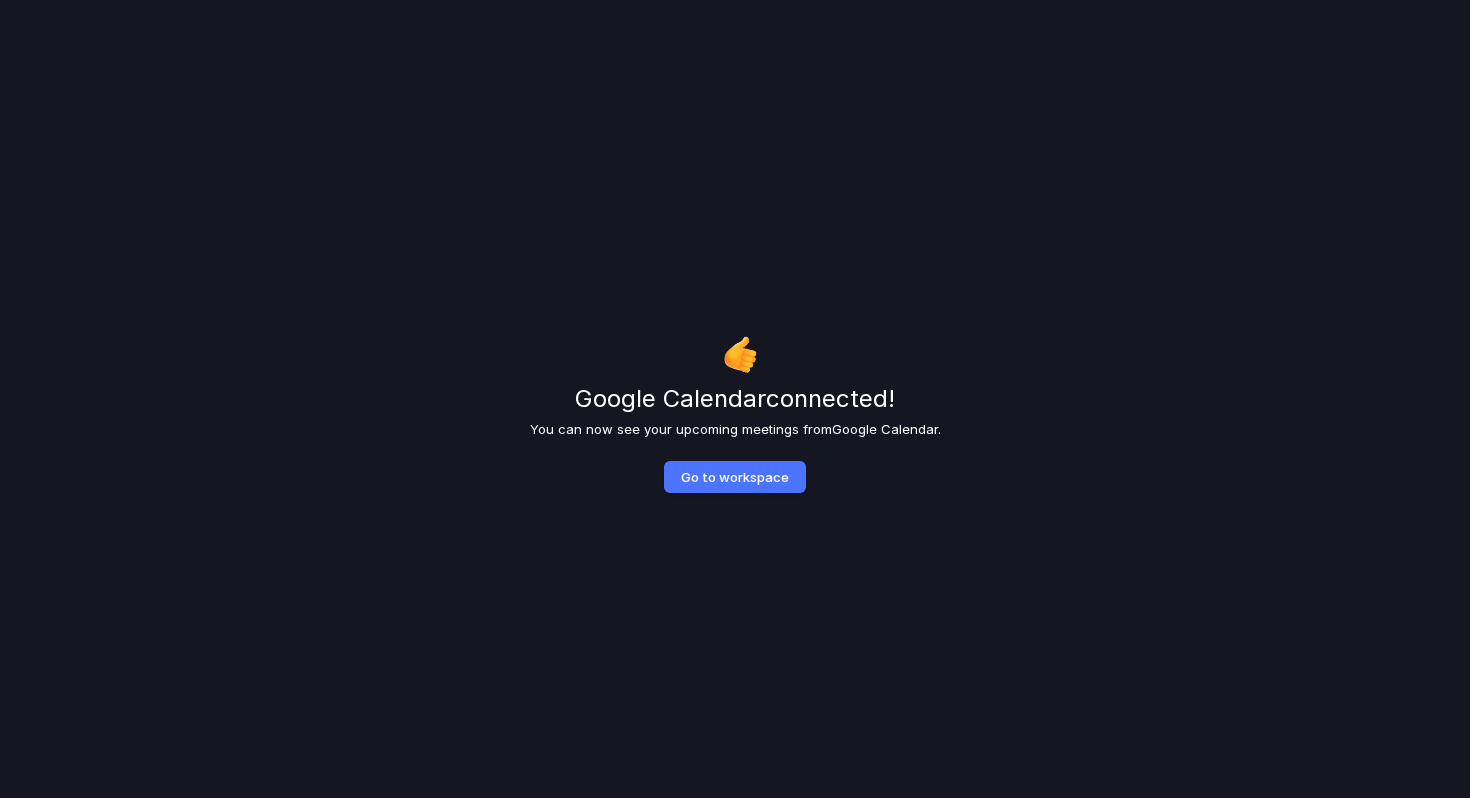 scroll, scrollTop: 0, scrollLeft: 0, axis: both 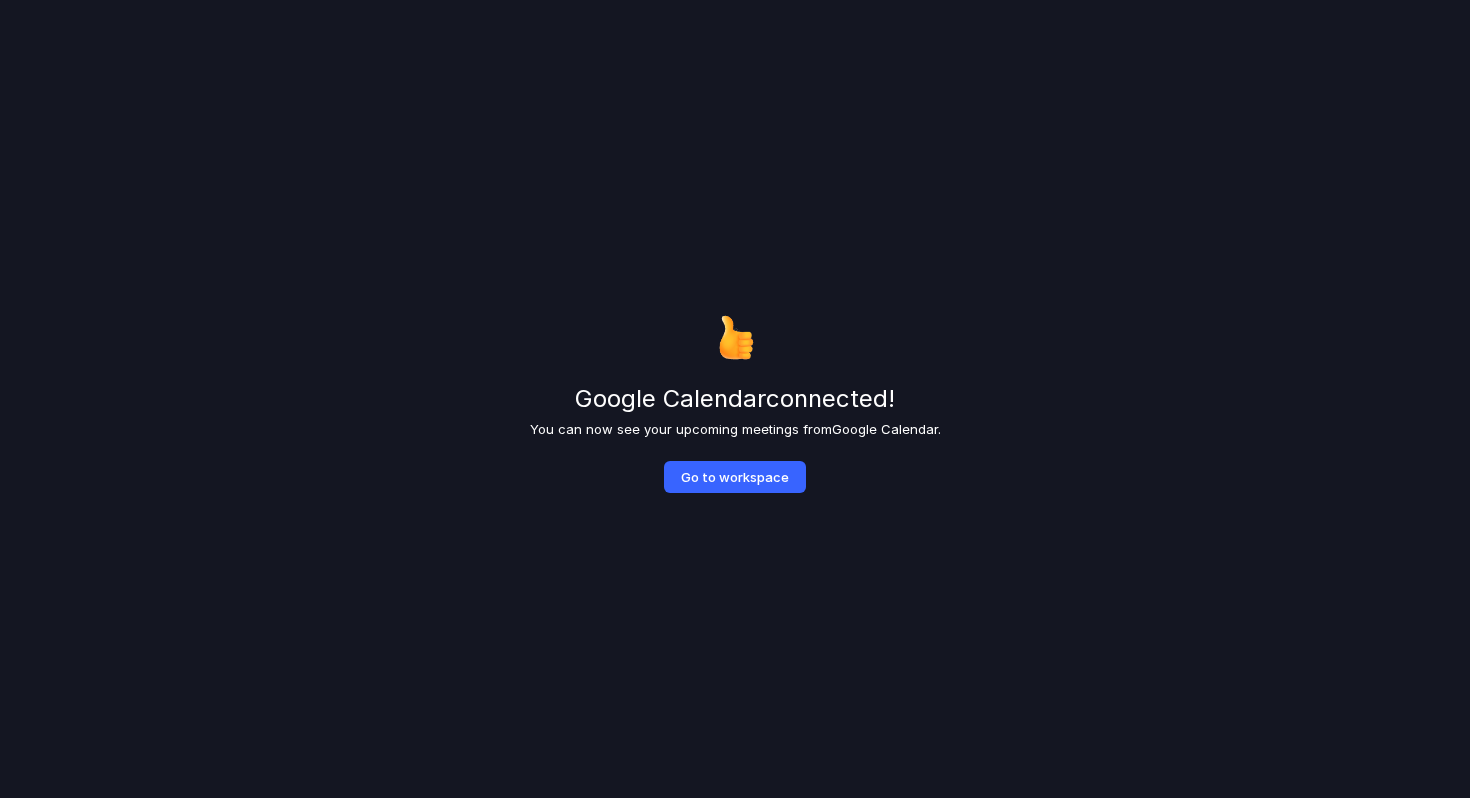 click on "Go to workspace" at bounding box center (735, 477) 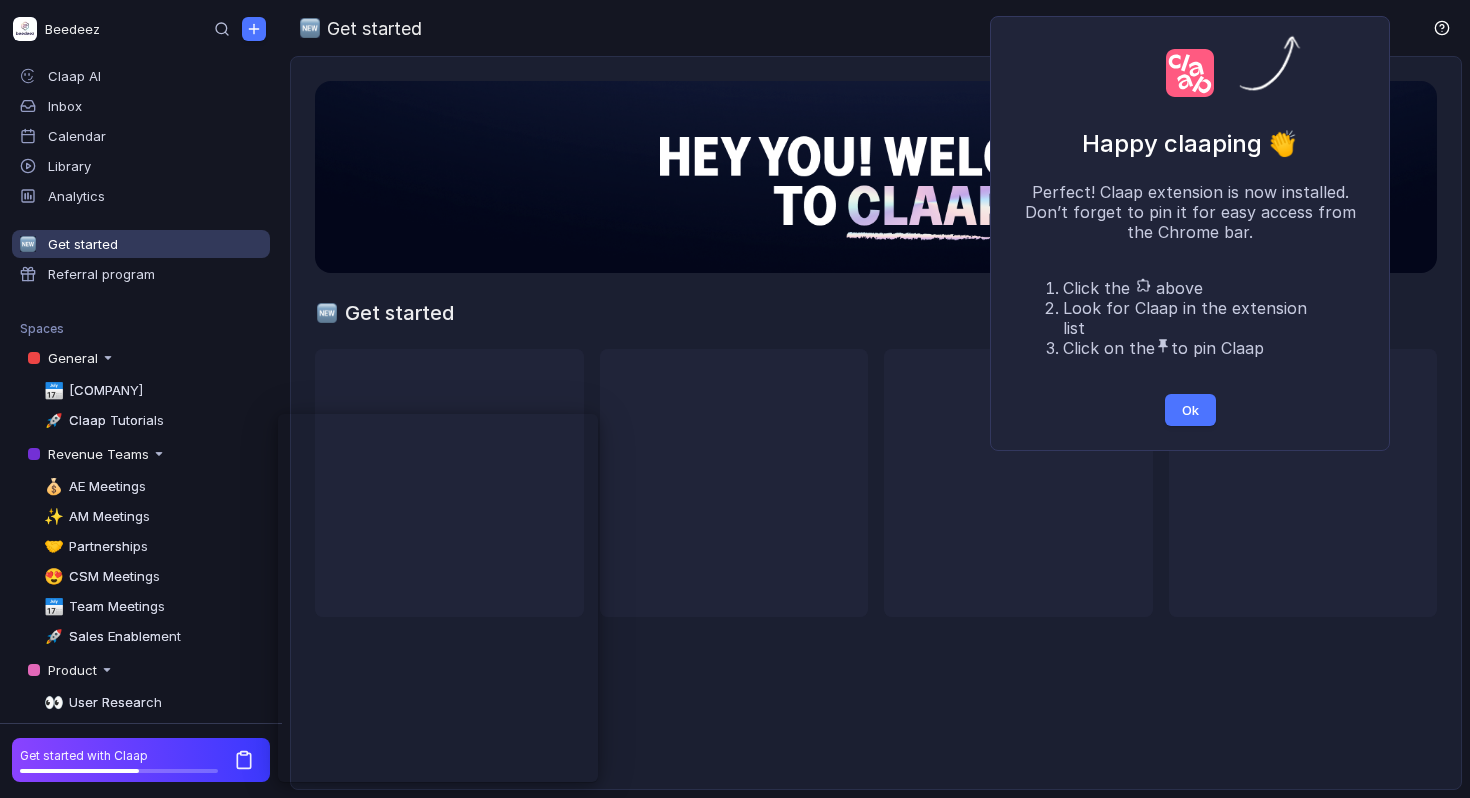 scroll, scrollTop: 0, scrollLeft: 0, axis: both 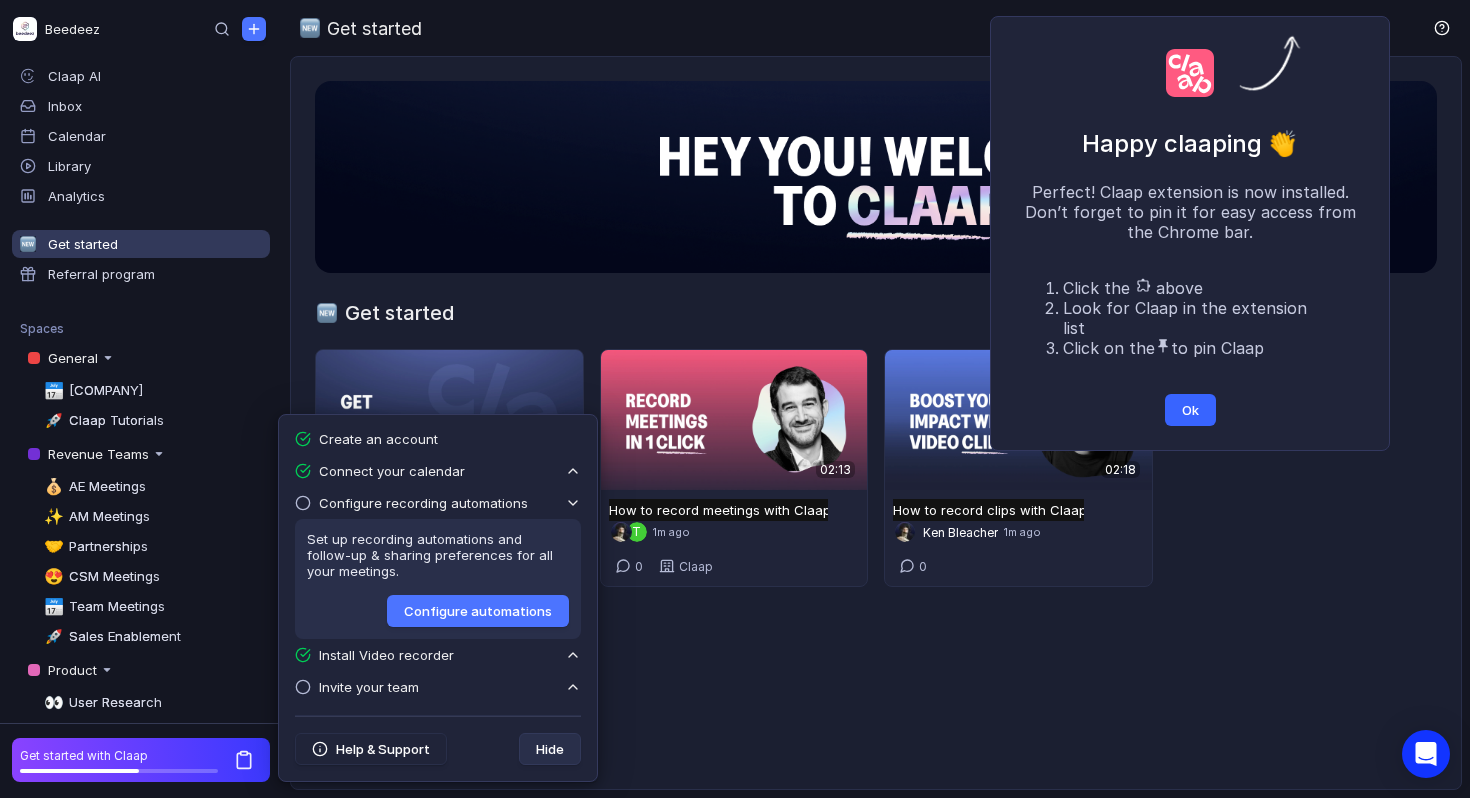 click on "Ok" at bounding box center (1190, 410) 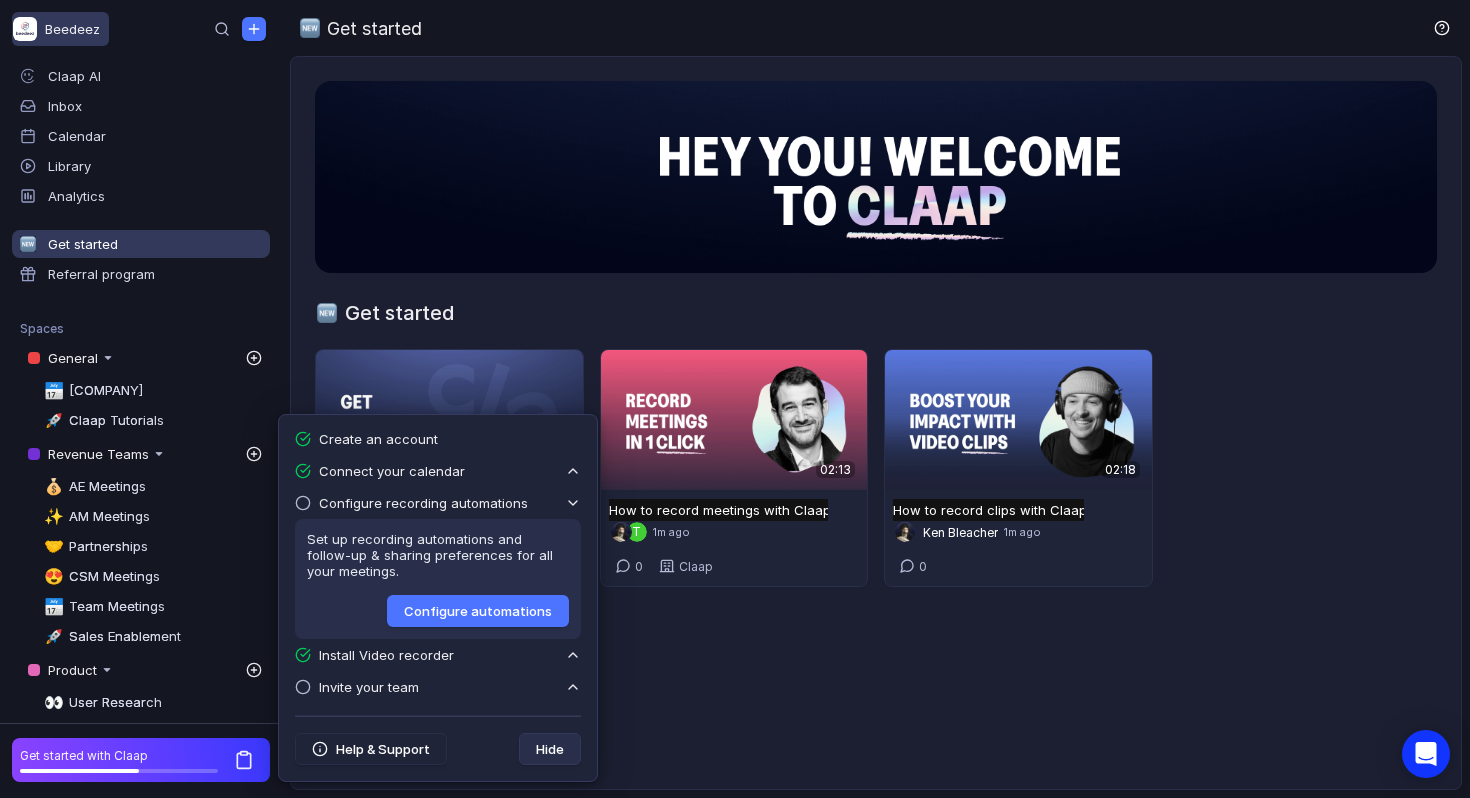 click on "Beedeez" at bounding box center [60, 29] 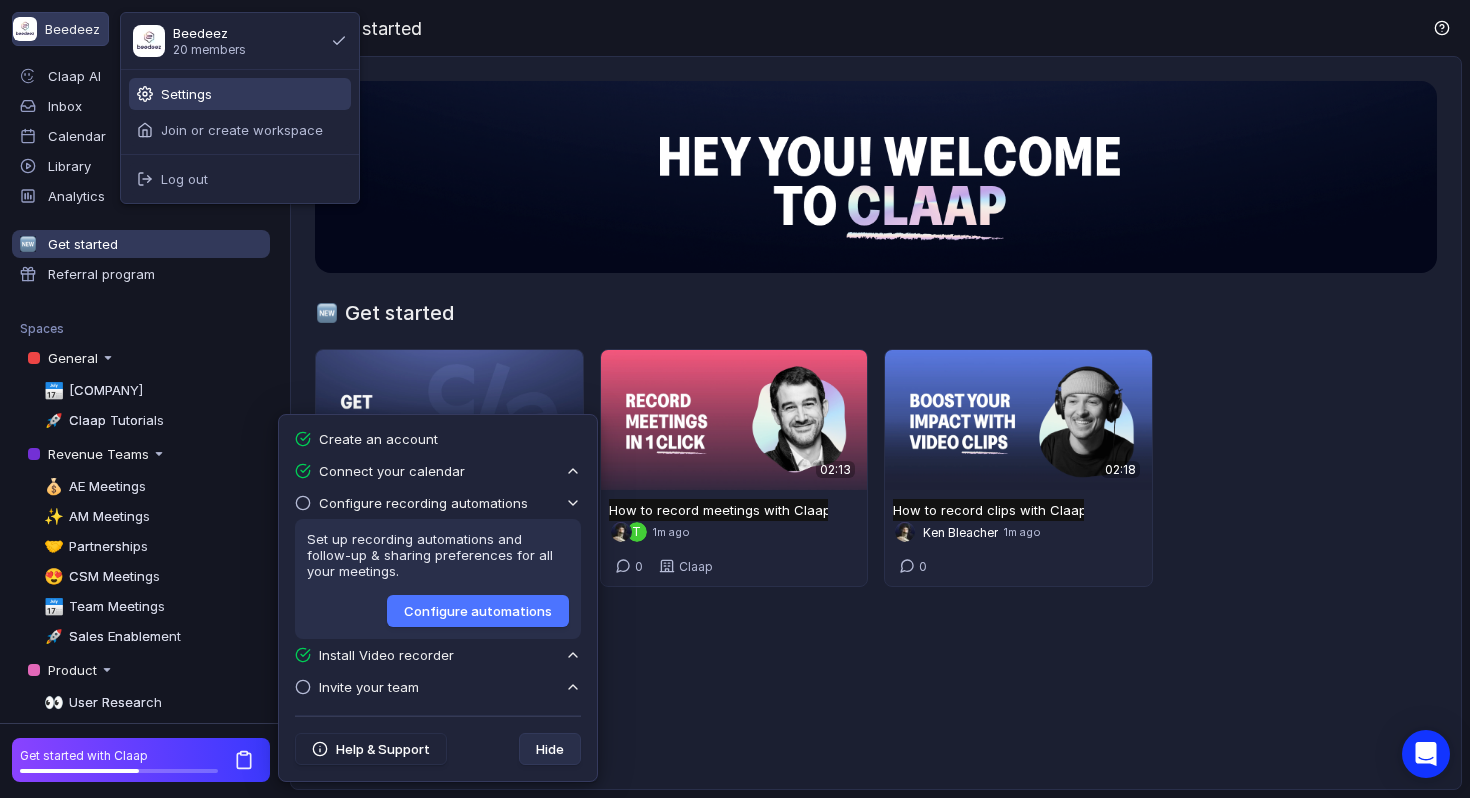 click on "Settings" at bounding box center (240, 94) 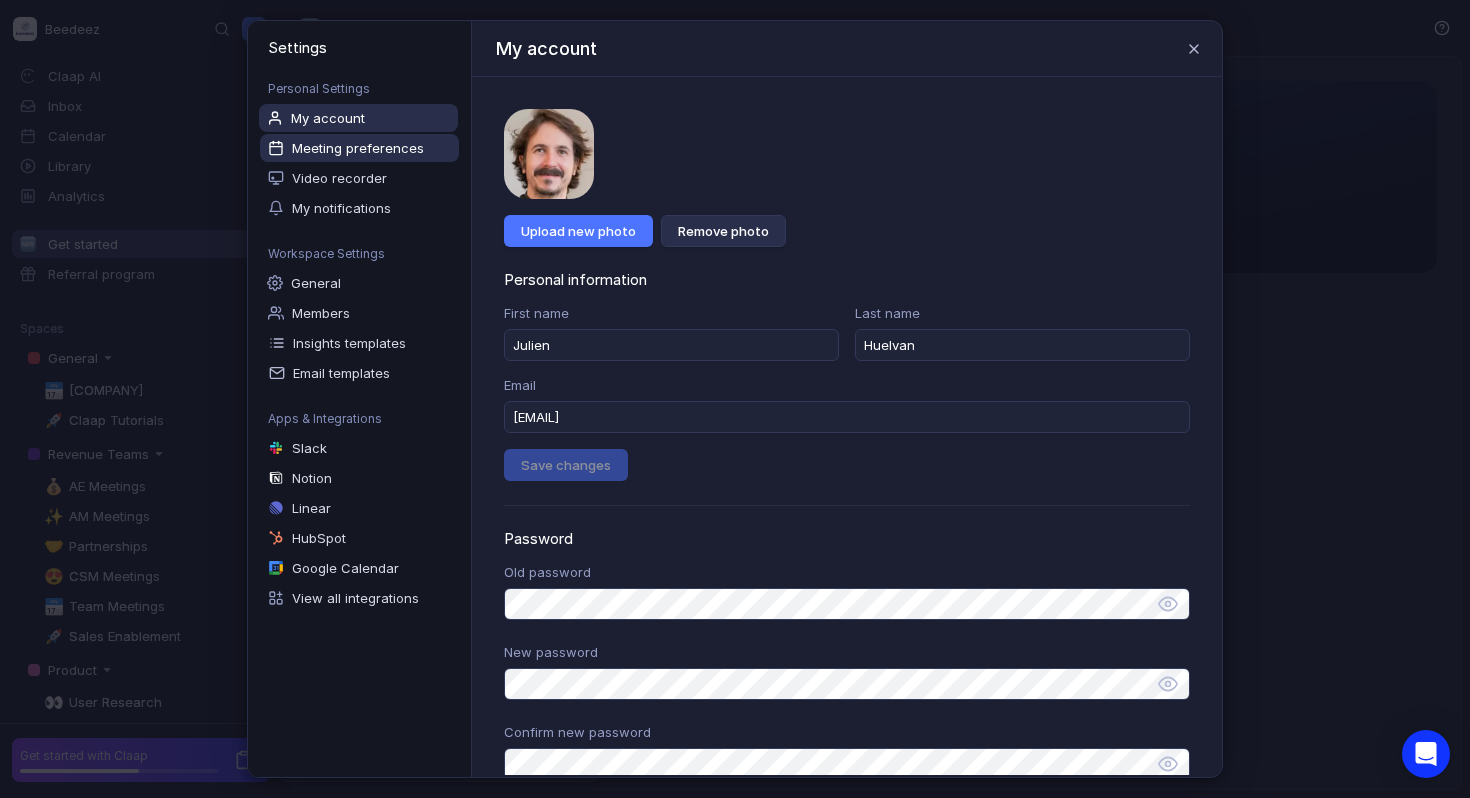 click on "Meeting preferences" at bounding box center [358, 148] 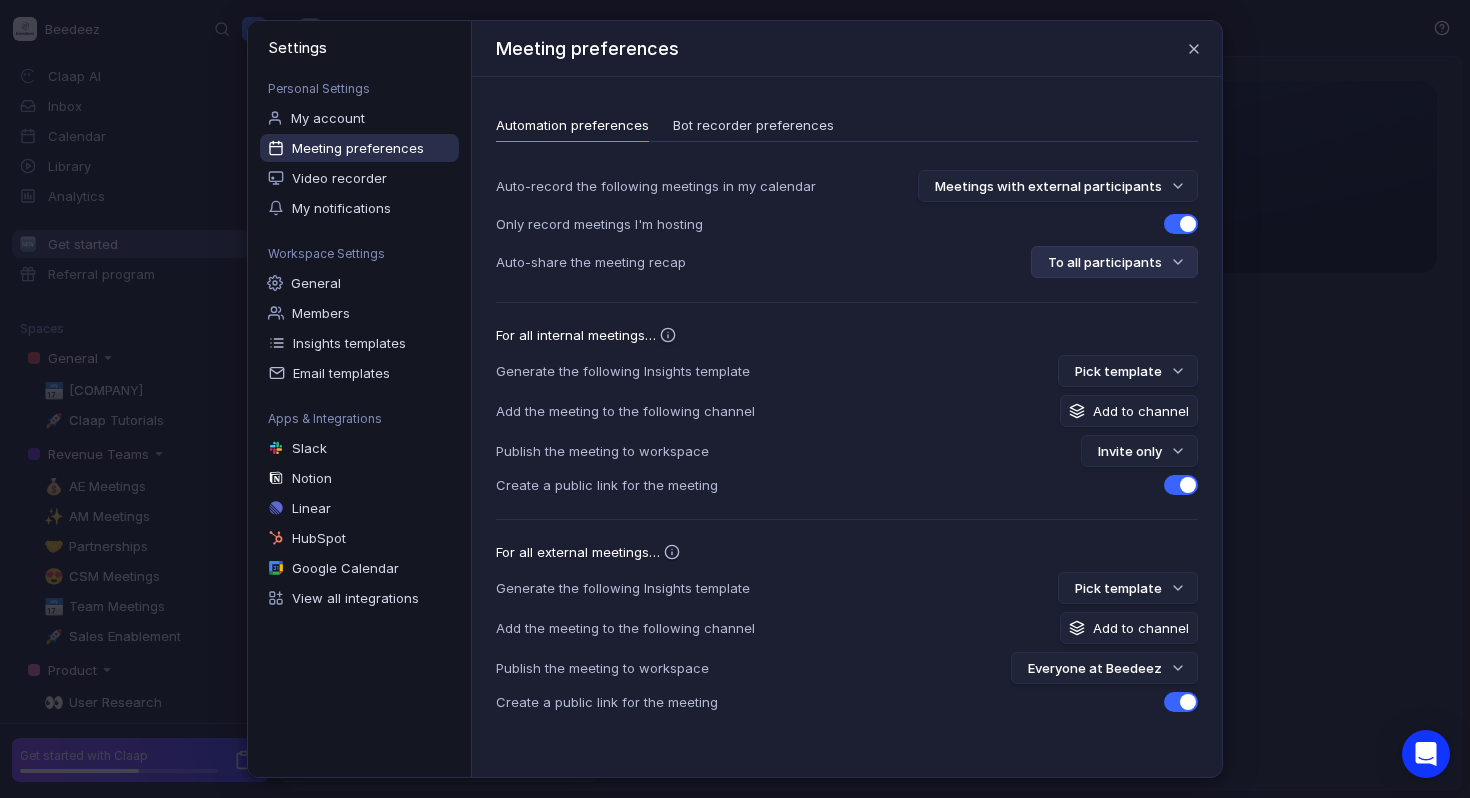 click on "To all participants" at bounding box center (1114, 262) 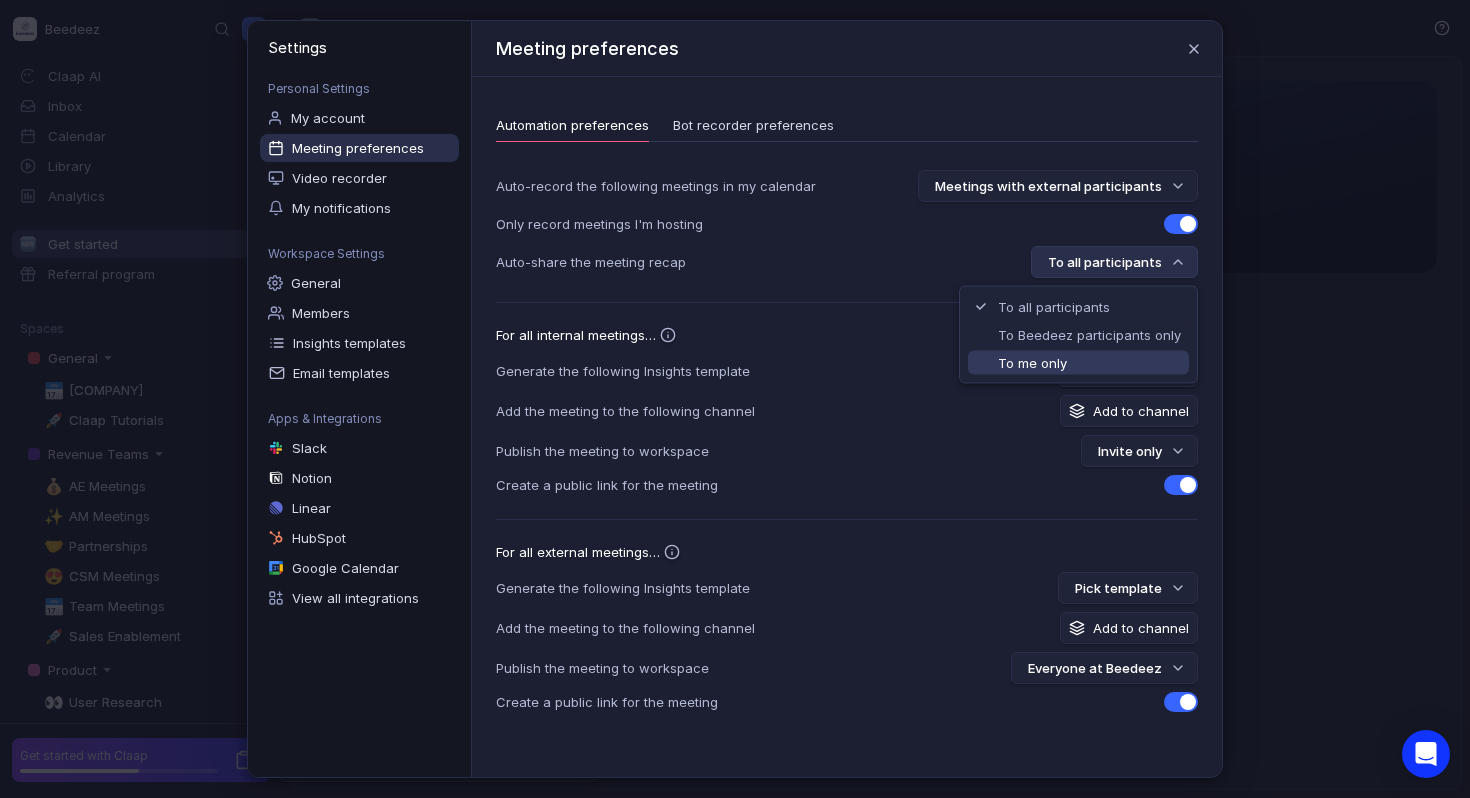 click on "To me only" at bounding box center [1089, 363] 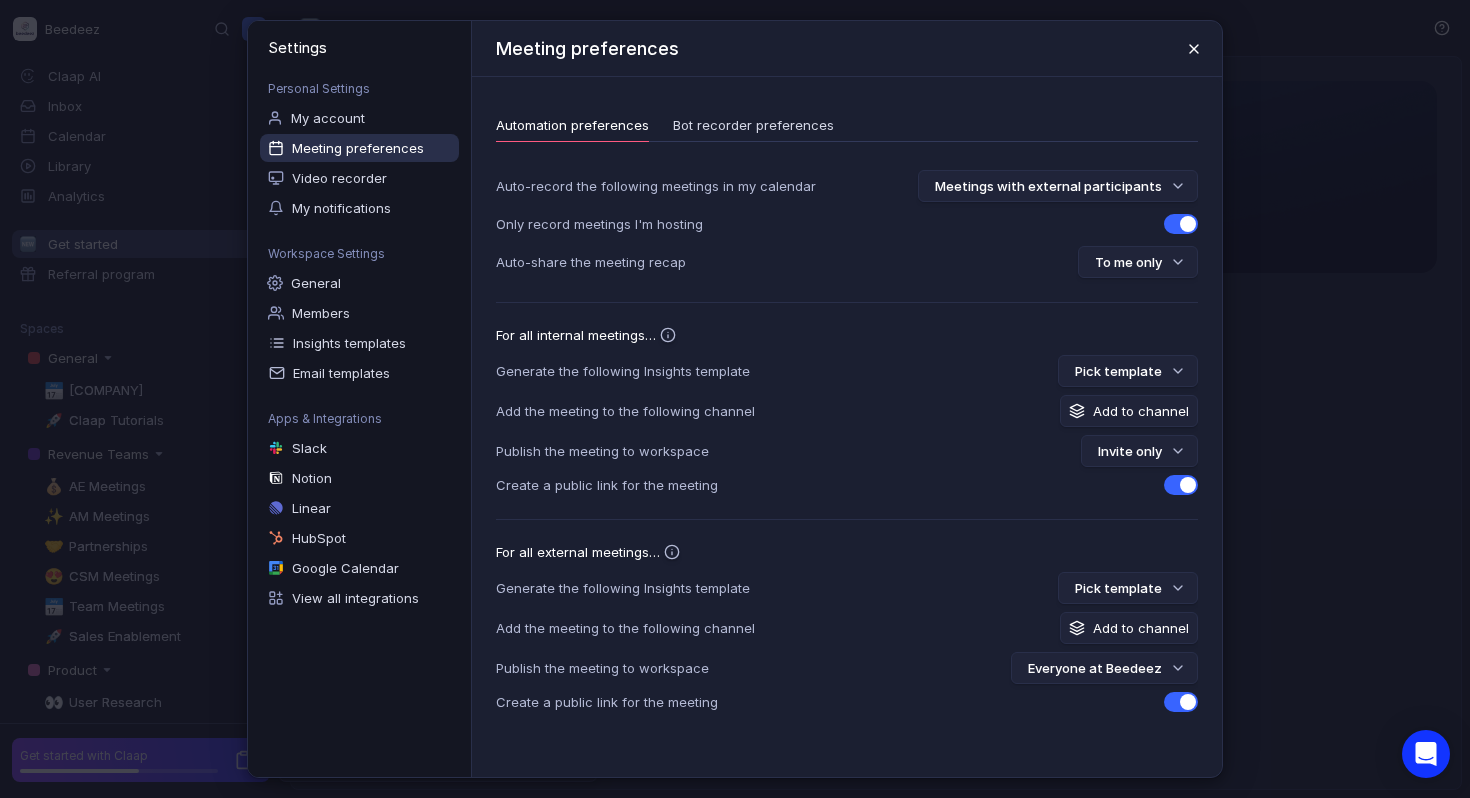 click at bounding box center [1194, 49] 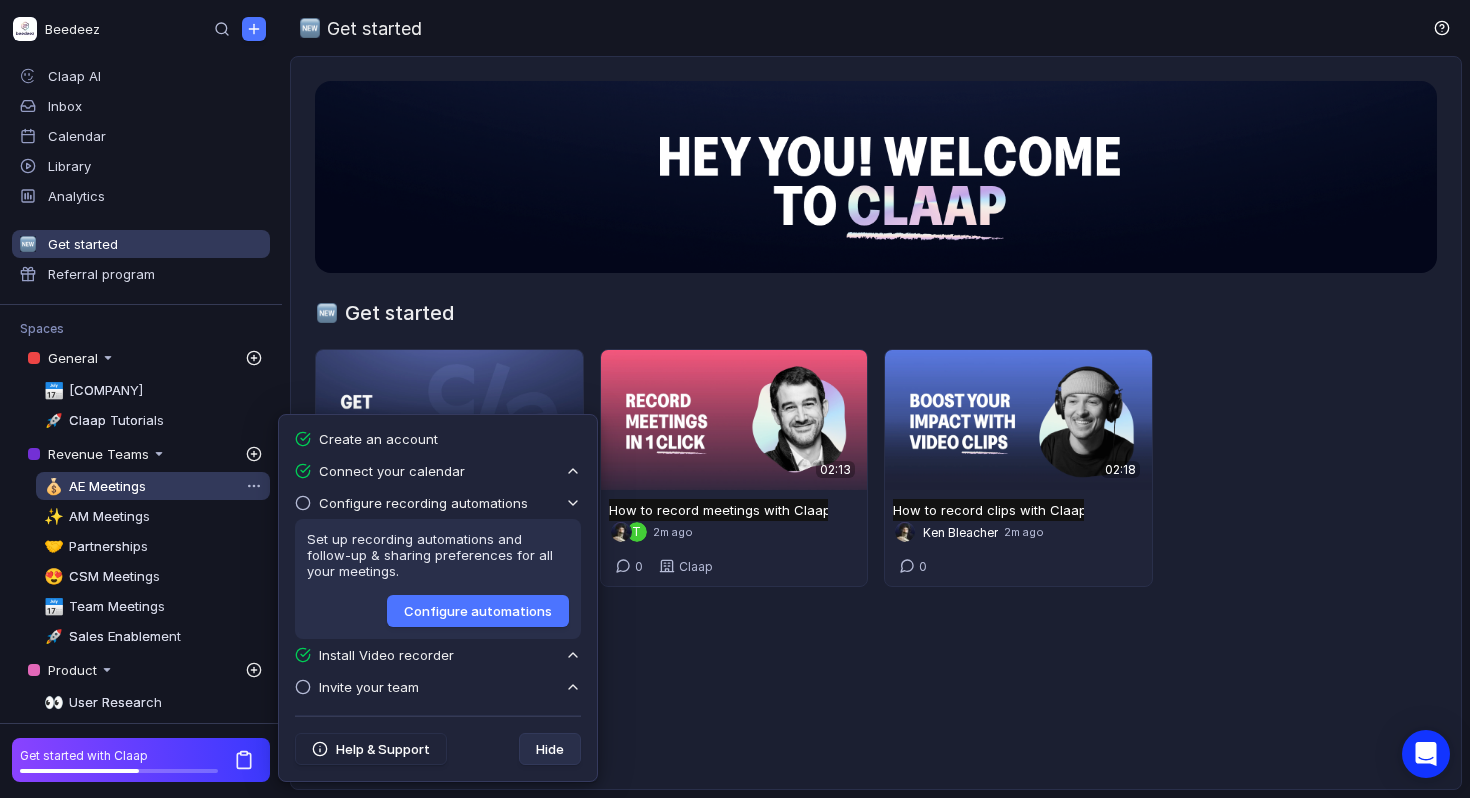 scroll, scrollTop: 87, scrollLeft: 0, axis: vertical 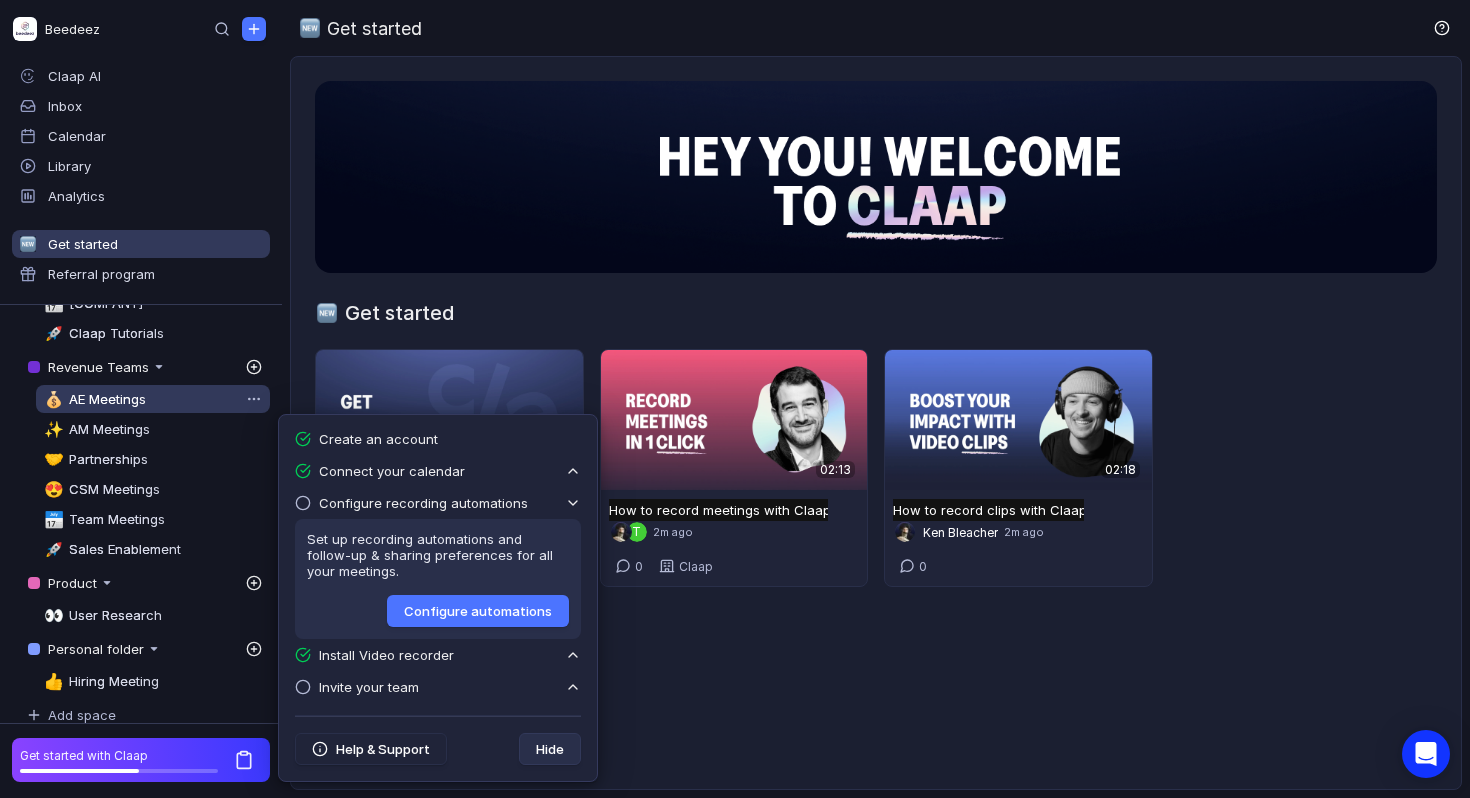 click on "AE Meetings" at bounding box center (107, 399) 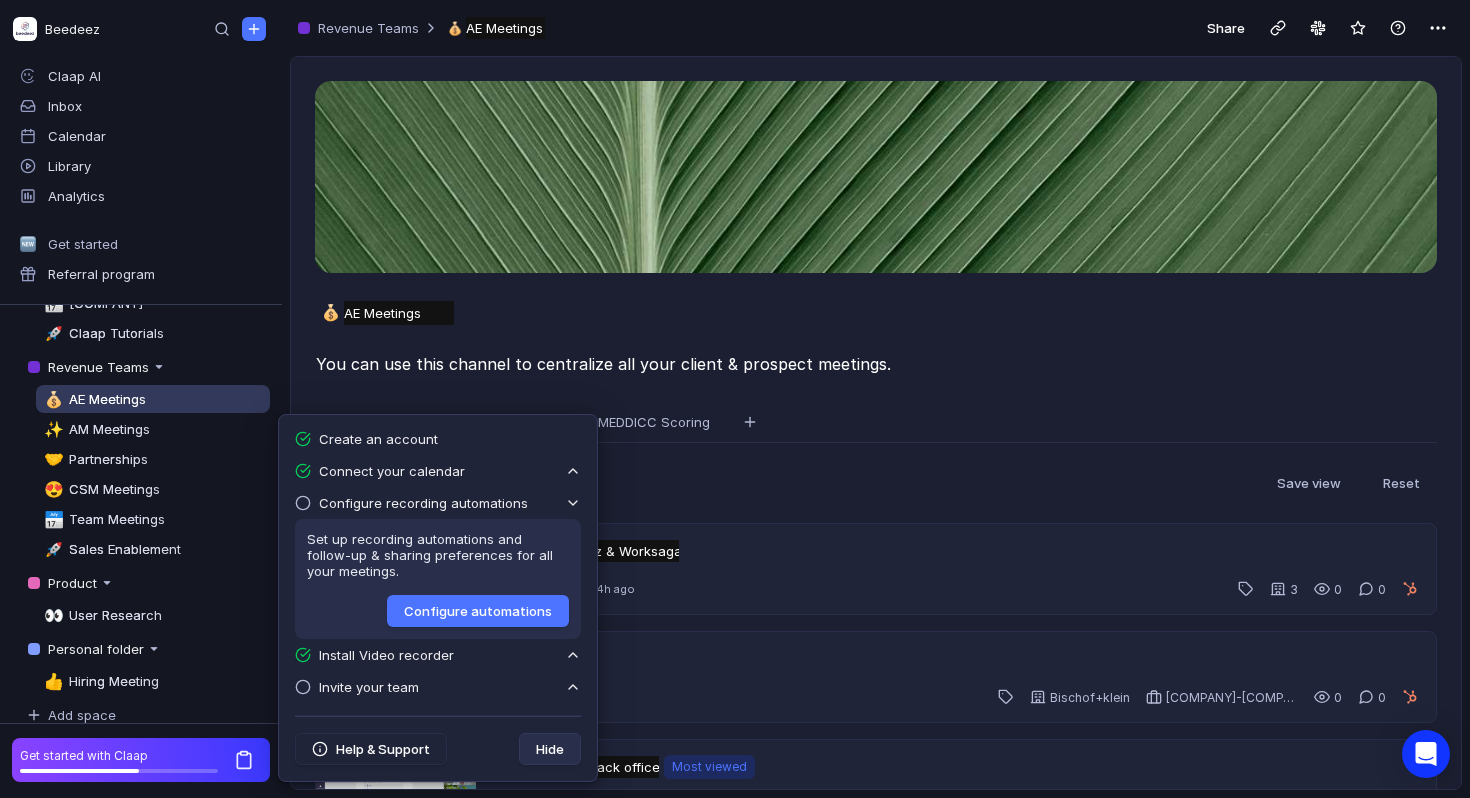 click on "[DURATION] Échange beedeez & Worksaga Échange beedeez & Worksaga Untitled G E G h k 2 4h ago 3 0 0 [DURATION] Test Beedeez Test Beedeez Untitled J 21h ago Bischof+klein Bischof+klein - New Deal 0 0 [DURATION] Lancement test Back office Lancement test Back office Untitled Most viewed Most viewed T 23h ago 3 Mérieux Nutrisciences France - New Deal - LMLyon25 2 0 [DURATION] Point préalable Point préalable Untitled L 24h ago Spie Building Solutions Spie Building Solutions - Sensibilisation et formation RSE 0 0 [DURATION] AO Formation - Soutenance candidat 3 - Beedeez AO Formation - Soutenance candidat 3 - Beedeez Untitled E T L M 3 4d ago Amundi Amundi - New Deal 0 0 [DURATION] Debriefing Fnac Darty Debriefing Fnac Darty Untitled Jérémy Trenteseaux 7d ago 0 0 [DURATION] Demo ALLEZ Demo ALLEZ Untitled Jérémy Trenteseaux 7d ago 0 0 [DURATION] Disco ALLEZ Disco ALLEZ Untitled Jérémy Trenteseaux 7d ago 0 0 [DURATION] FUP MXNS FUP MXNS Untitled Jérémy Trenteseaux 7d ago 0 0 [DURATION] Disco Tout Faire Disco Tout Faire Untitled 7d ago 0 0" at bounding box center (876, 1206) 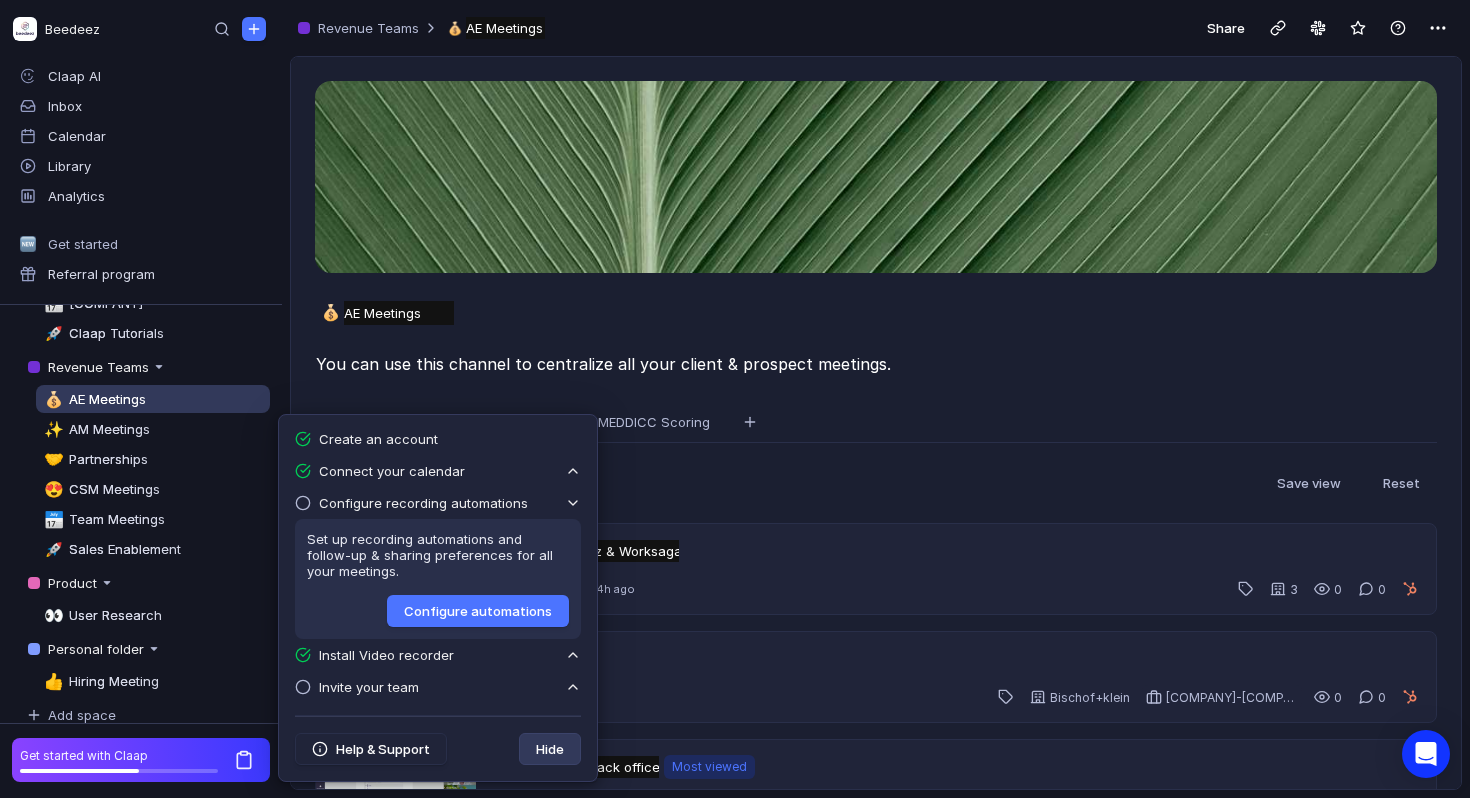 click on "Hide" at bounding box center (550, 749) 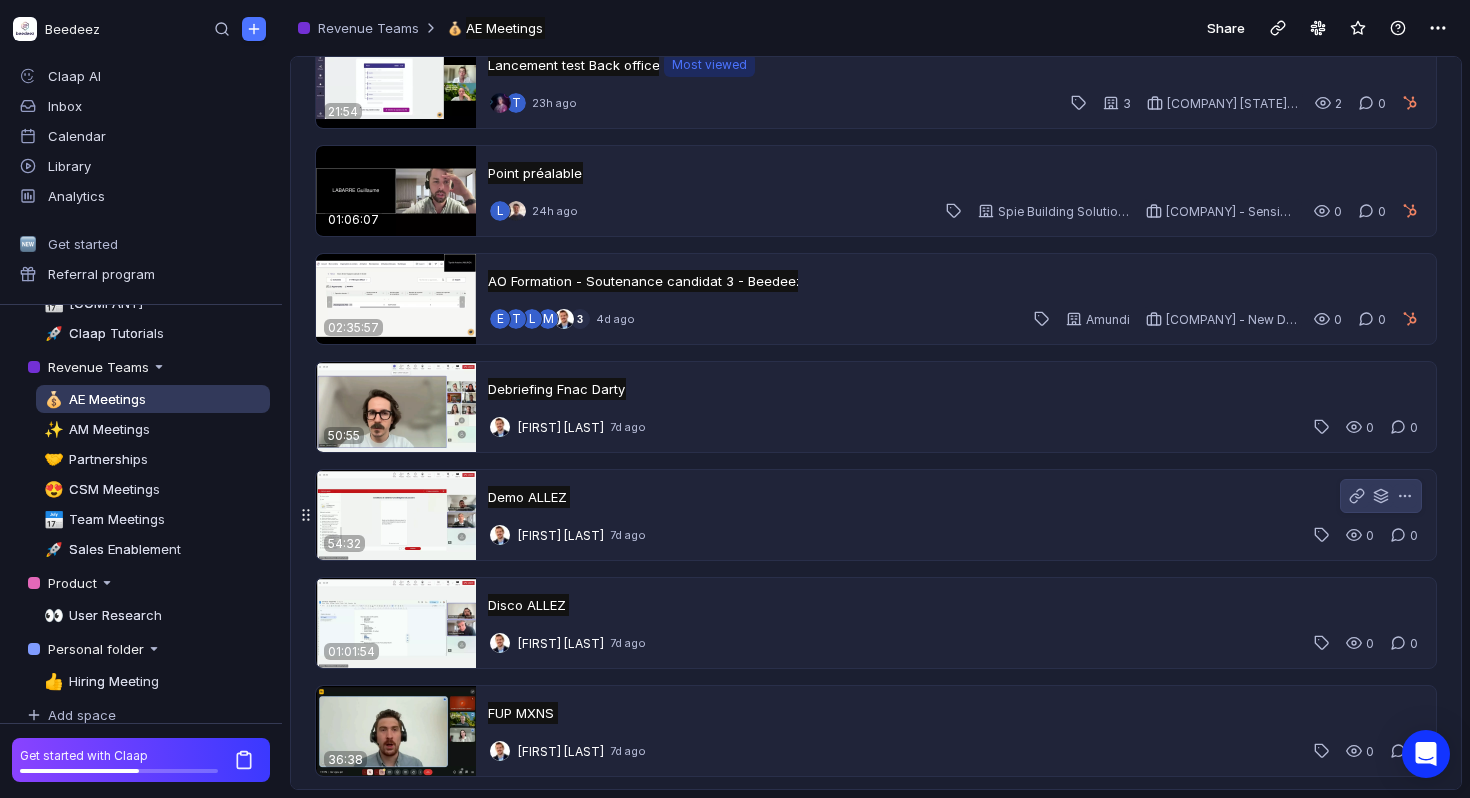 scroll, scrollTop: 705, scrollLeft: 0, axis: vertical 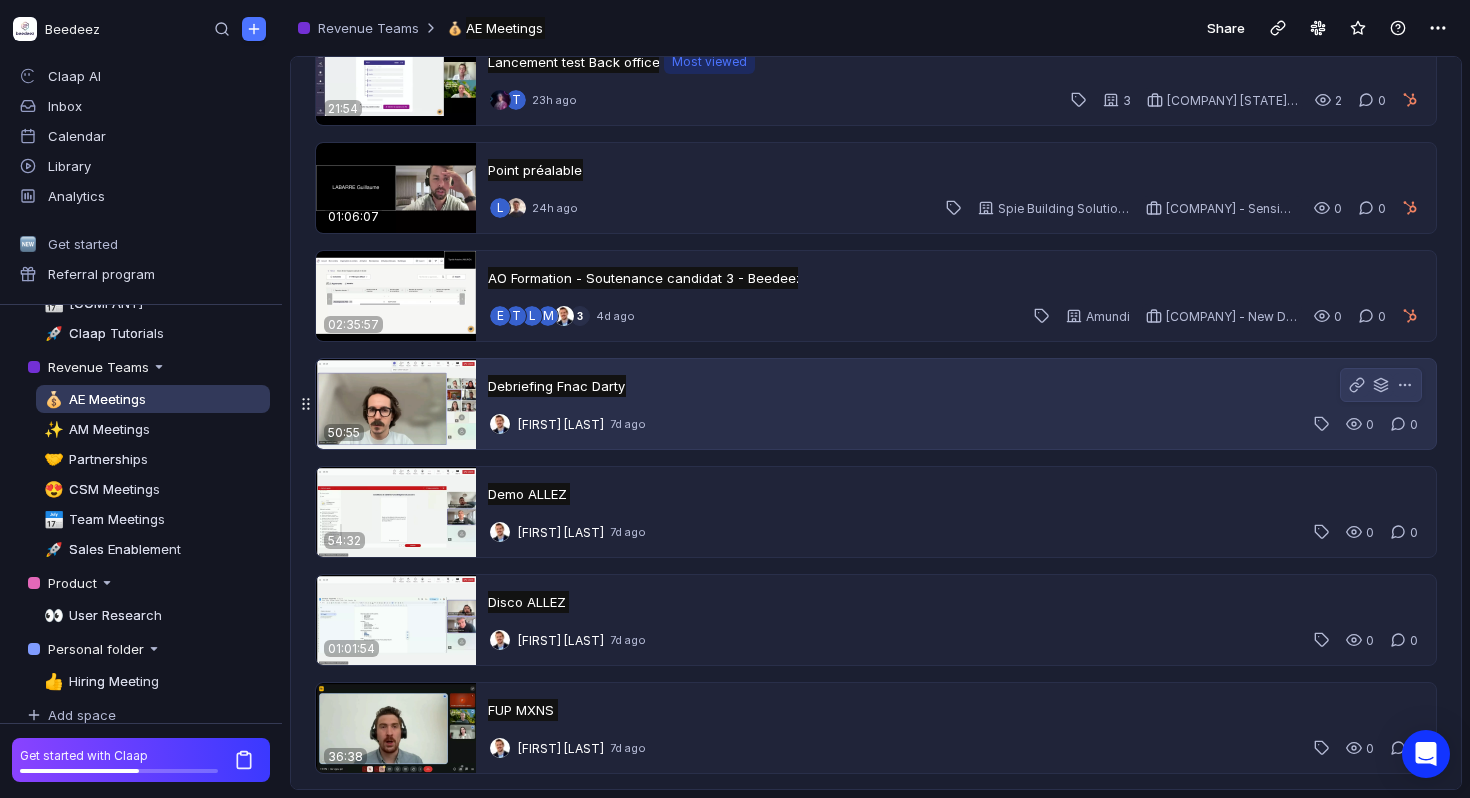 click at bounding box center (396, 404) 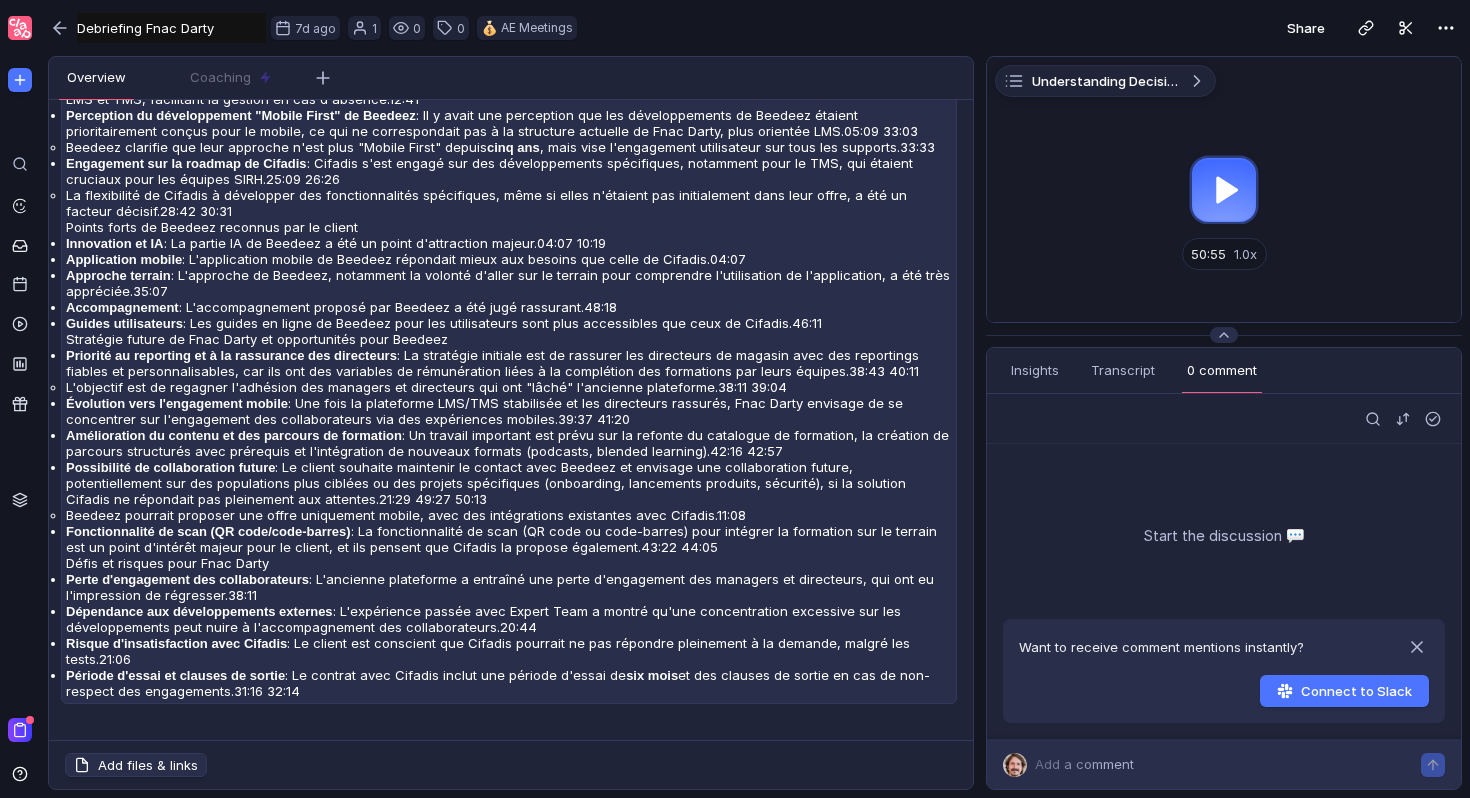 scroll, scrollTop: 1512, scrollLeft: 0, axis: vertical 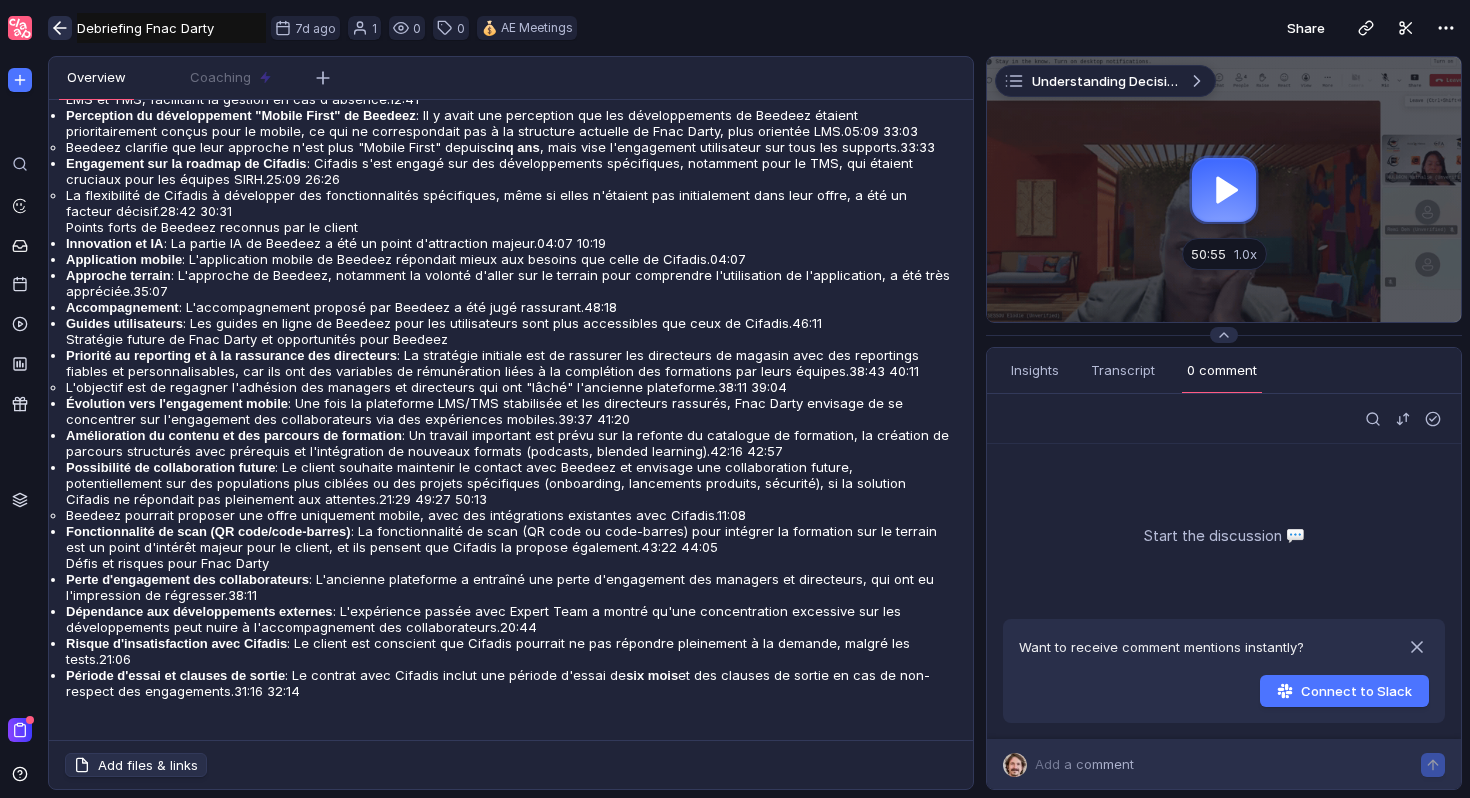 click at bounding box center [60, 28] 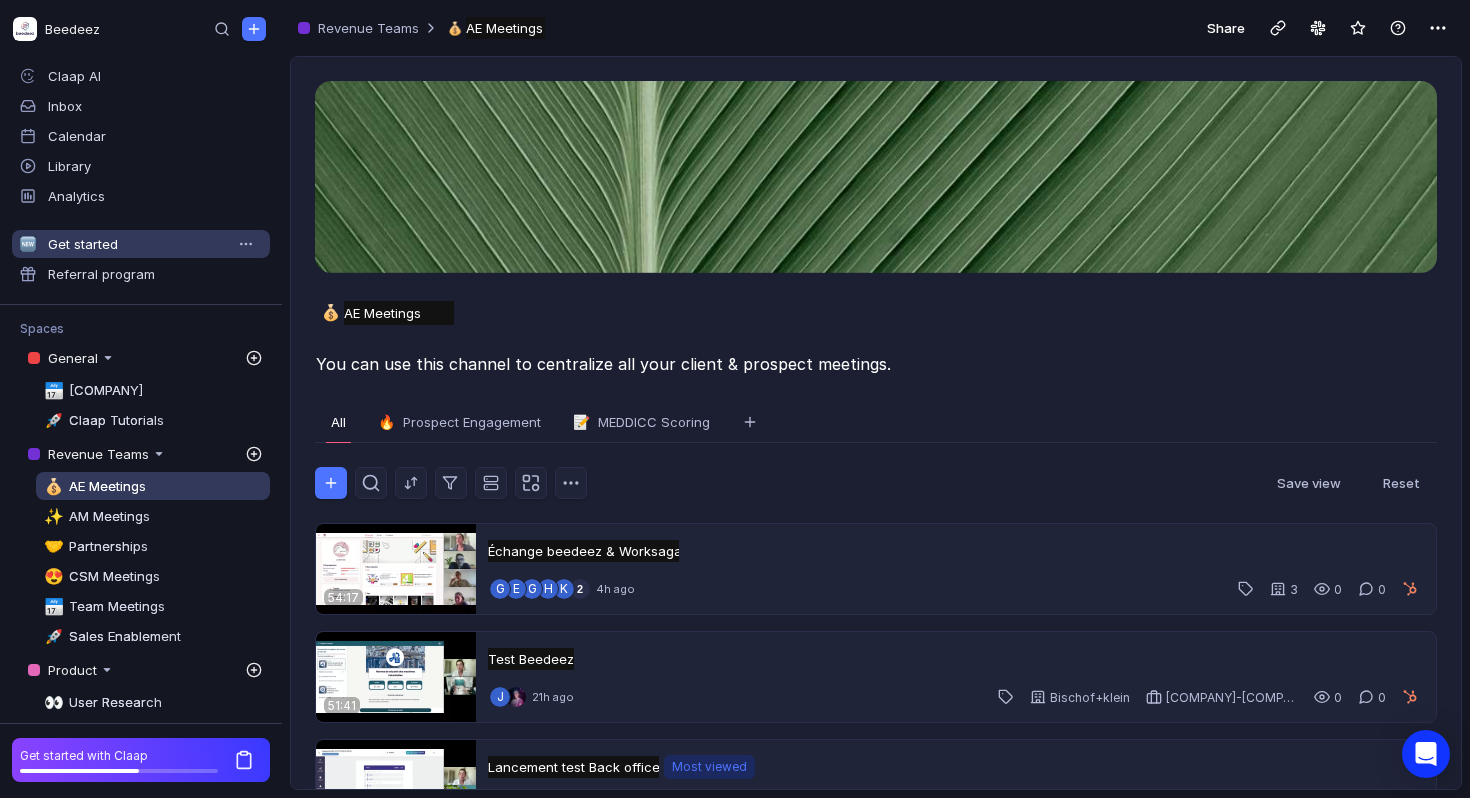 scroll, scrollTop: 87, scrollLeft: 0, axis: vertical 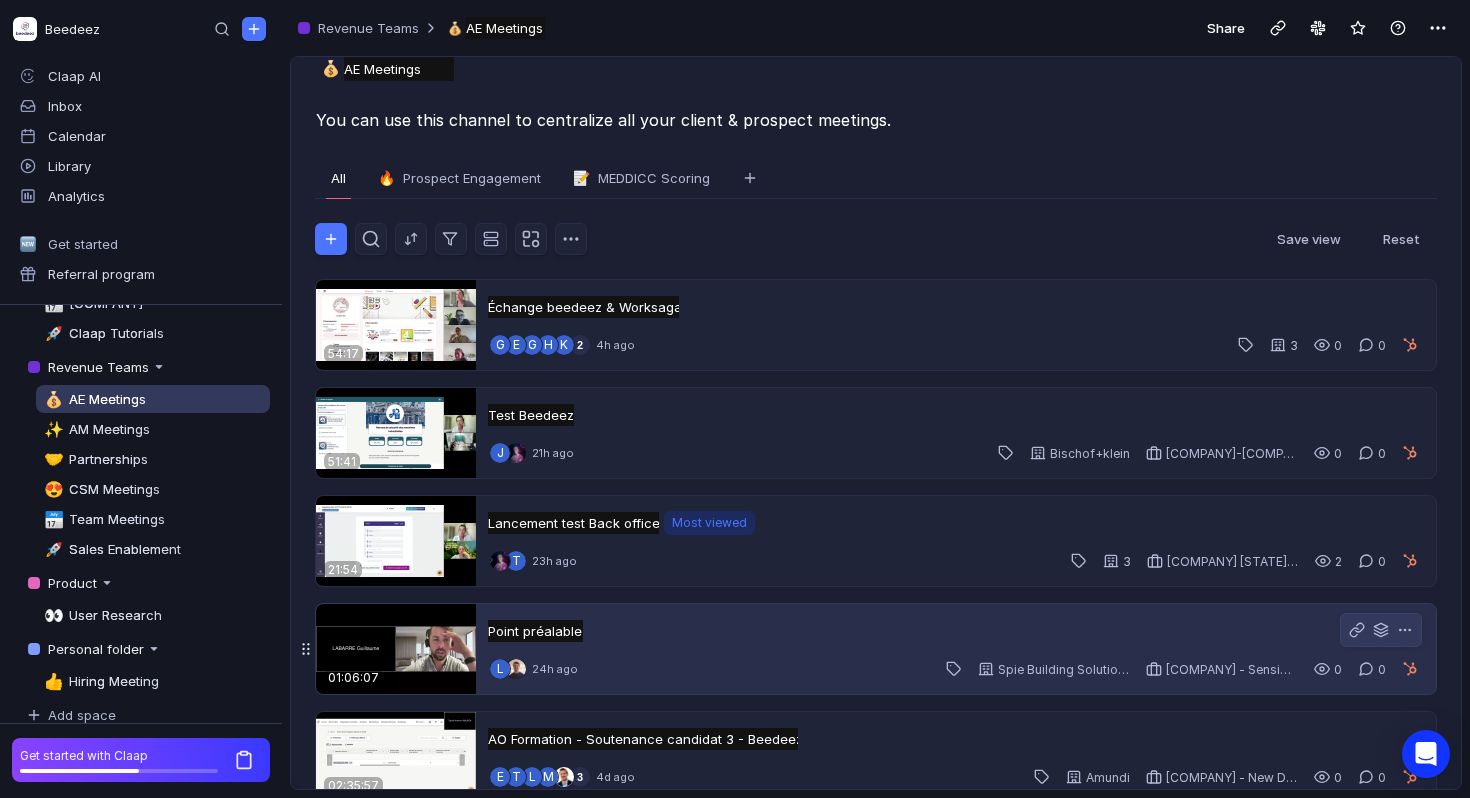 click on "Point préalable Point préalable Untitled" at bounding box center [535, 631] 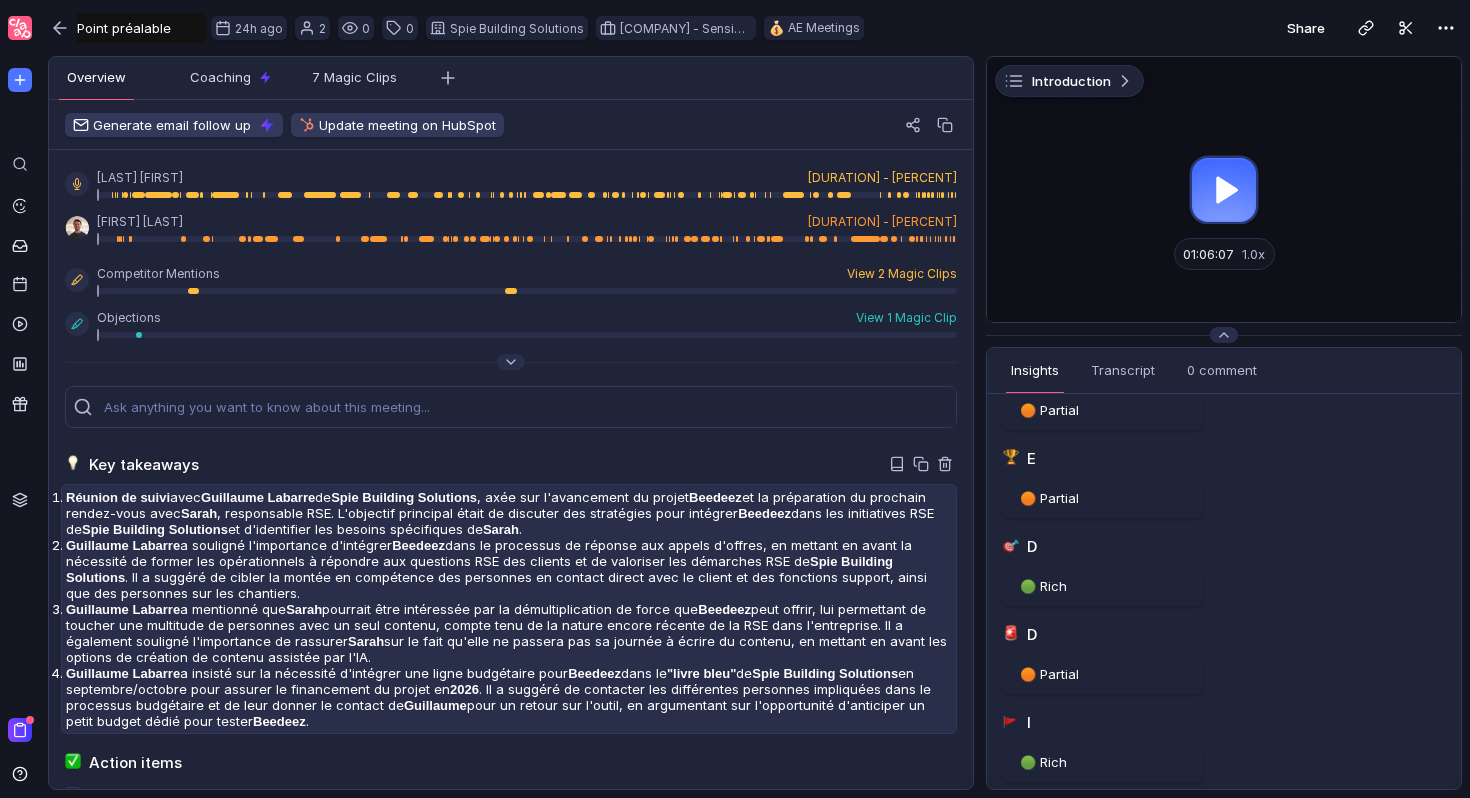 scroll, scrollTop: 1510, scrollLeft: 0, axis: vertical 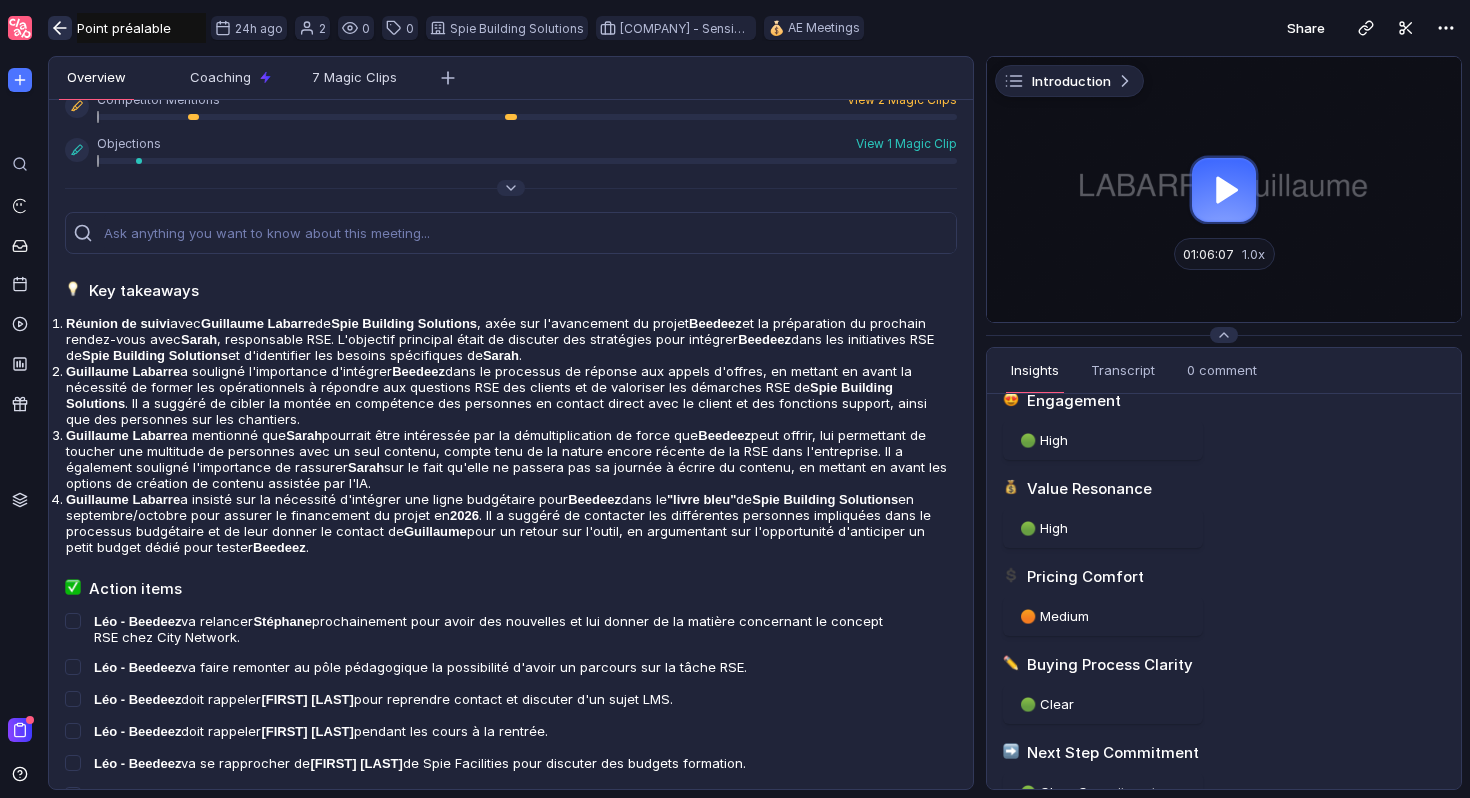 click at bounding box center [60, 28] 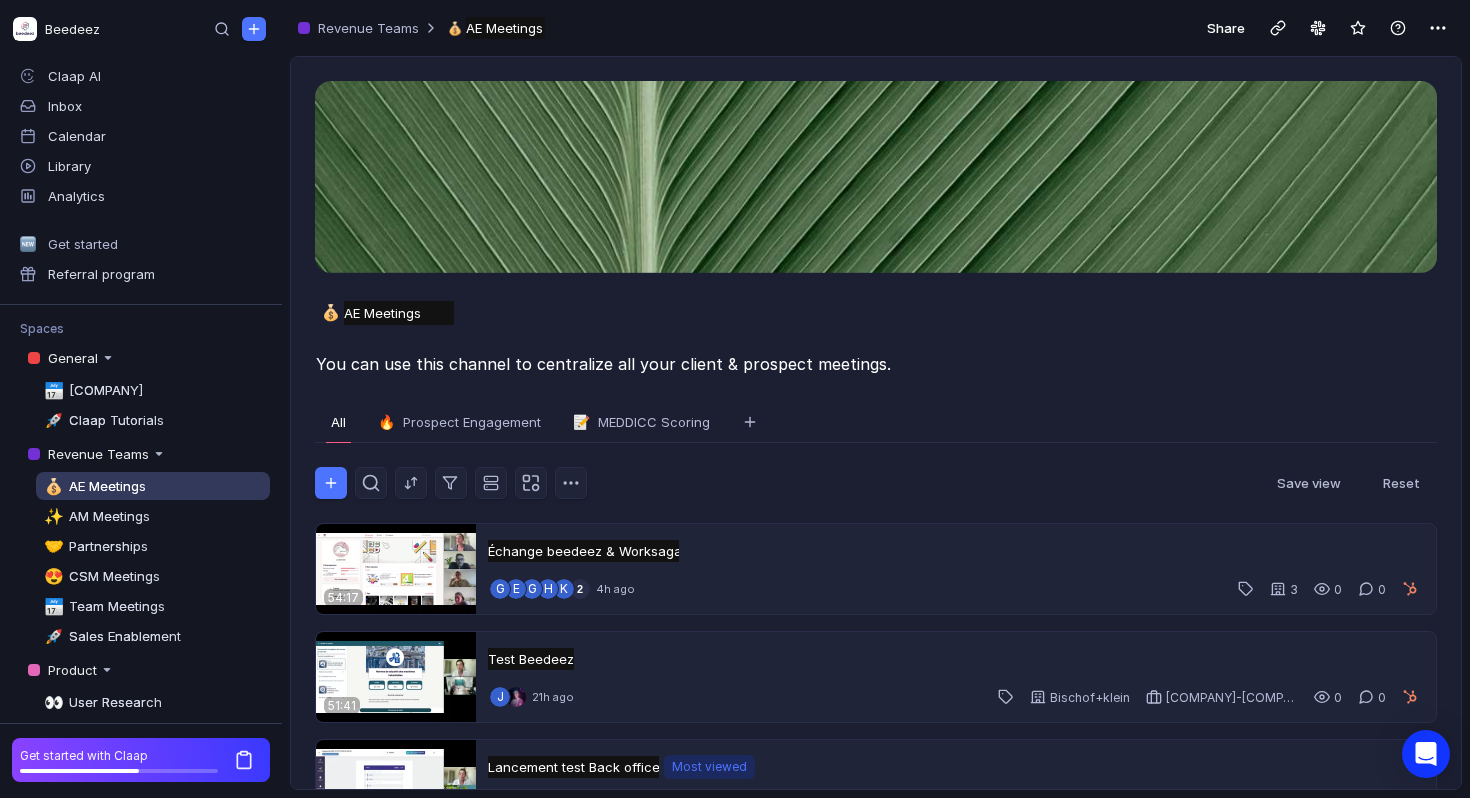 scroll, scrollTop: 87, scrollLeft: 0, axis: vertical 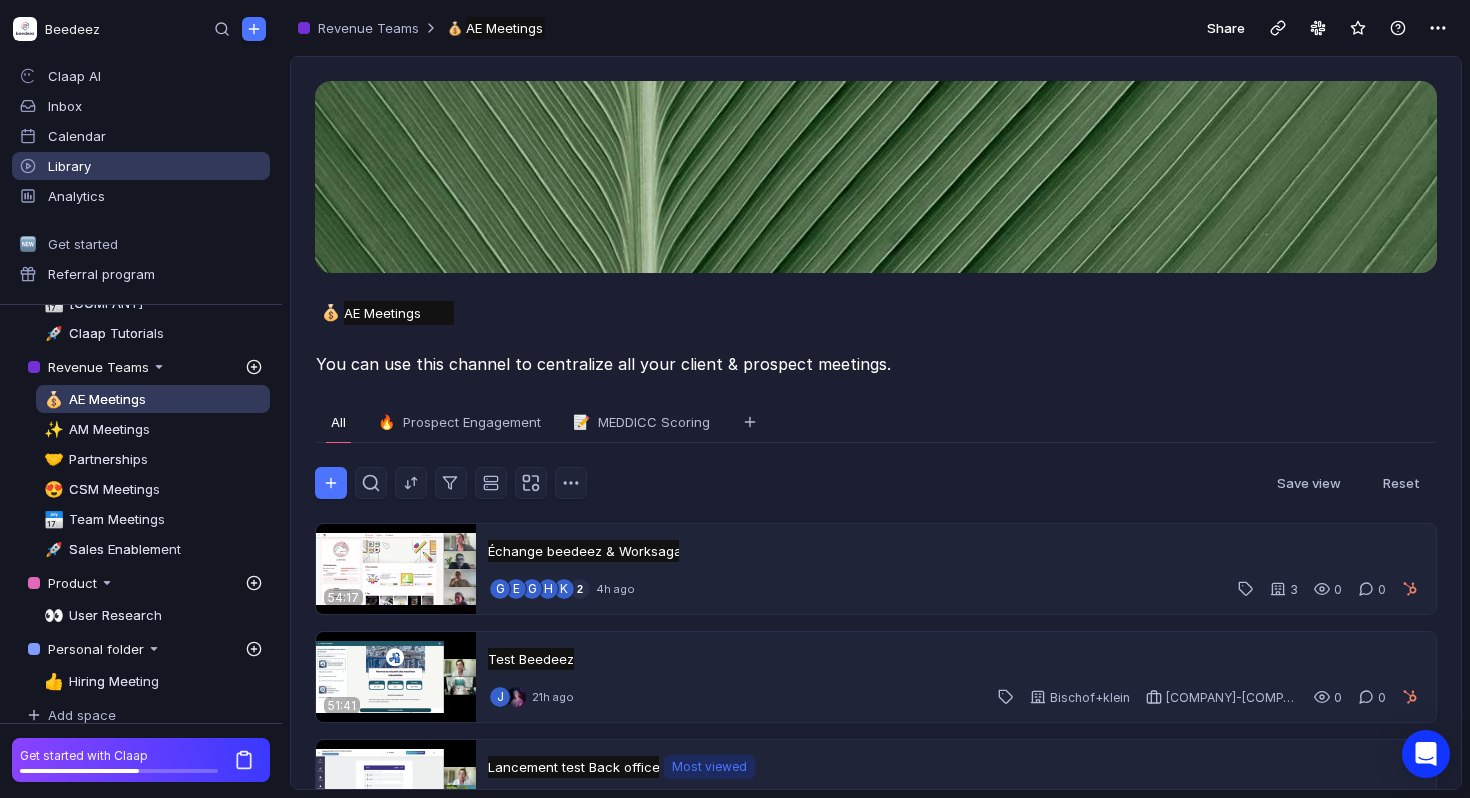 click on "Library" at bounding box center [51, 166] 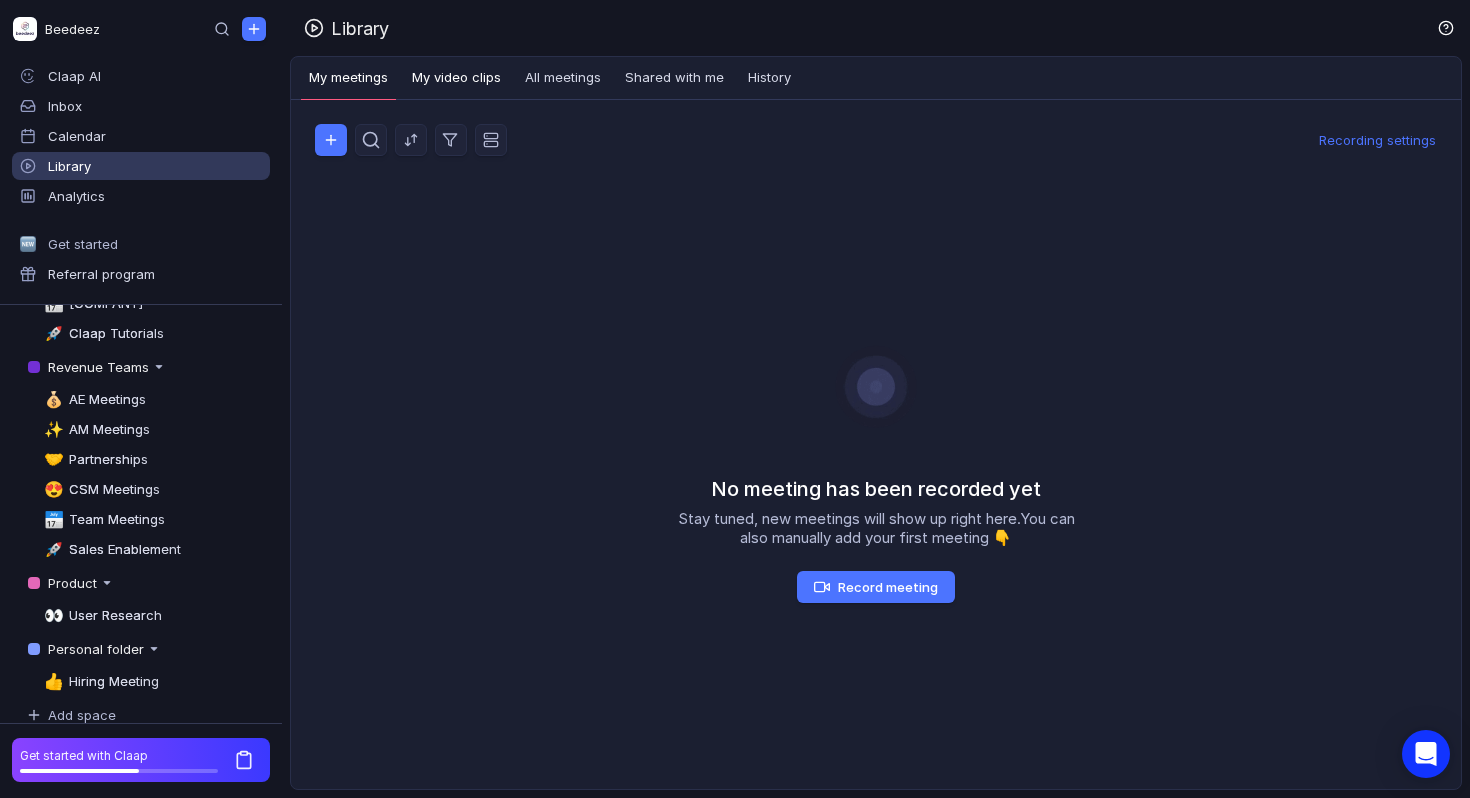 click on "My video clips" at bounding box center [456, 78] 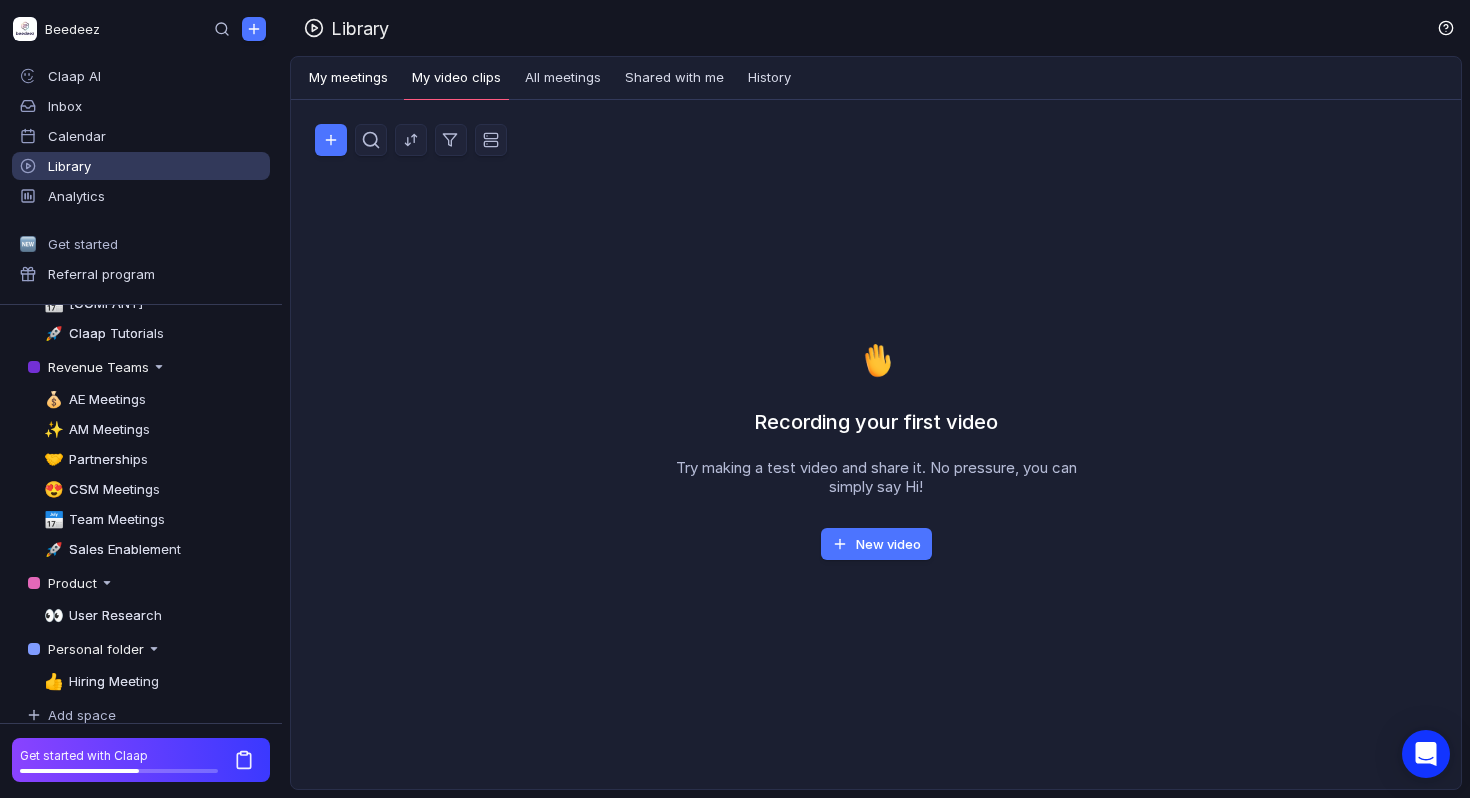 click on "My meetings" at bounding box center (348, 78) 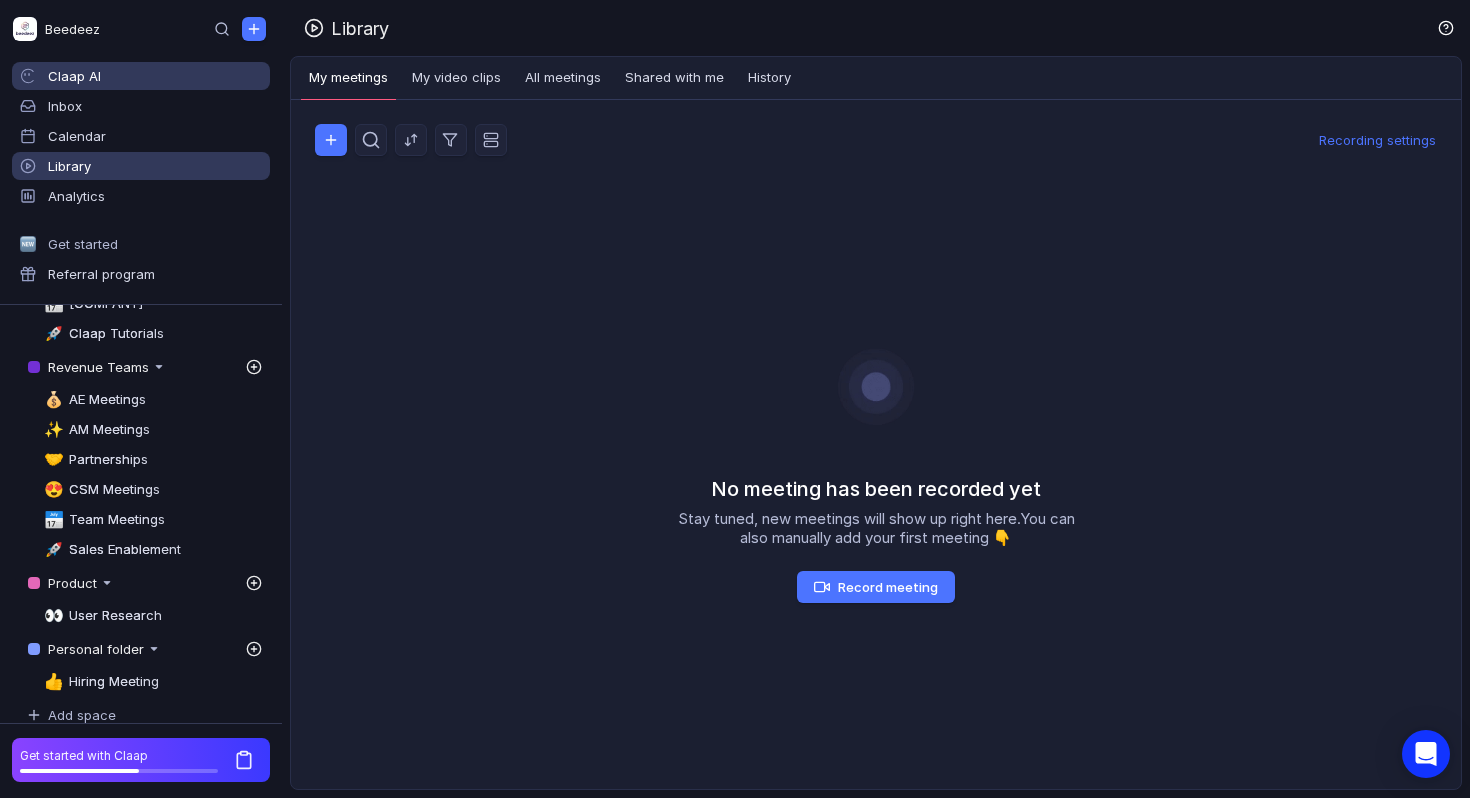 click on "Claap AI" at bounding box center [141, 76] 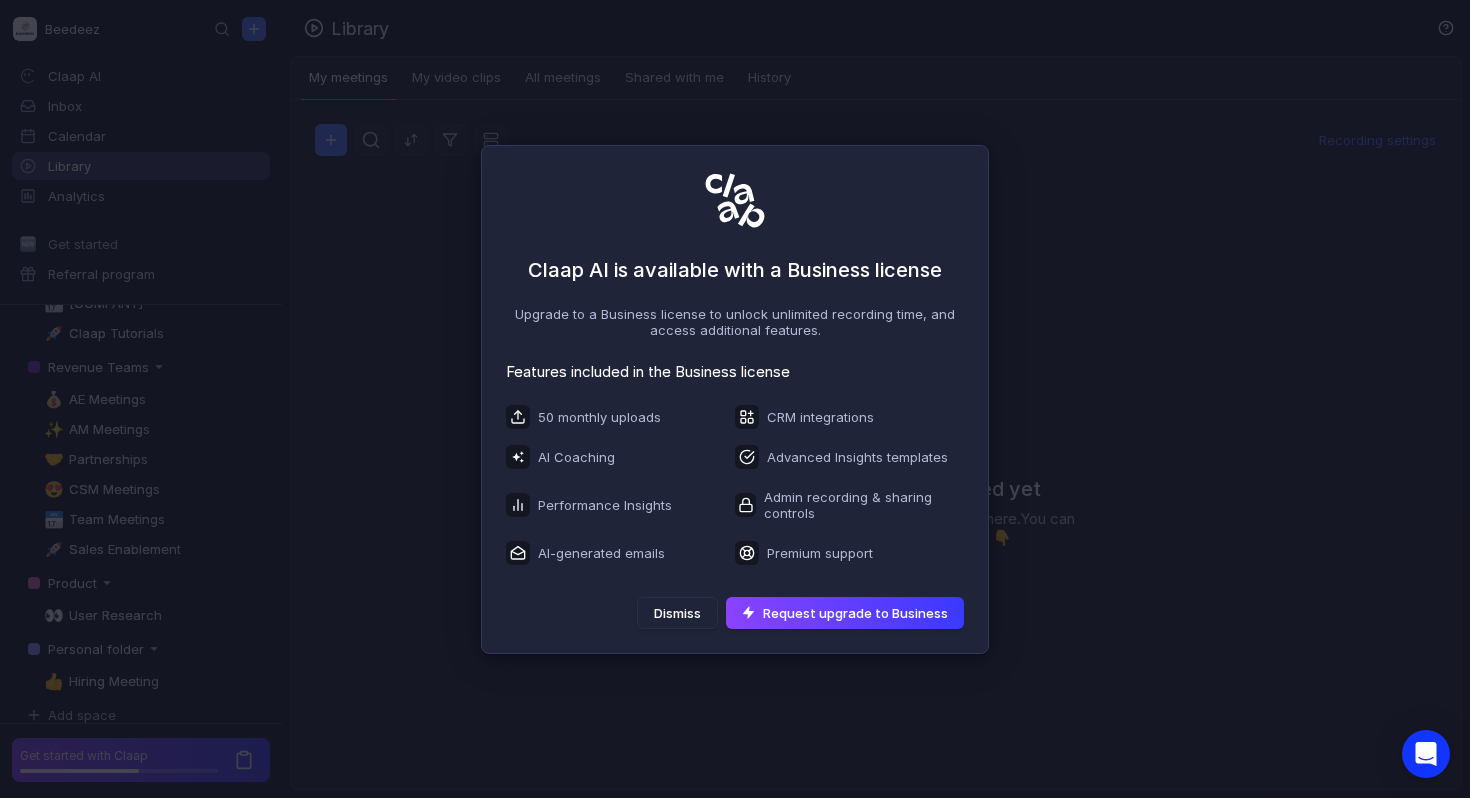 click on "Claap AI is available with a Business license Upgrade to a Business license to unlock unlimited recording time, and access additional features. Features included in the Business license 50 monthly uploads AI Coaching Performance Insights AI-generated emails CRM integrations Advanced Insights templates Admin recording & sharing controls Premium support Dismiss Request upgrade to Business" at bounding box center (735, 399) 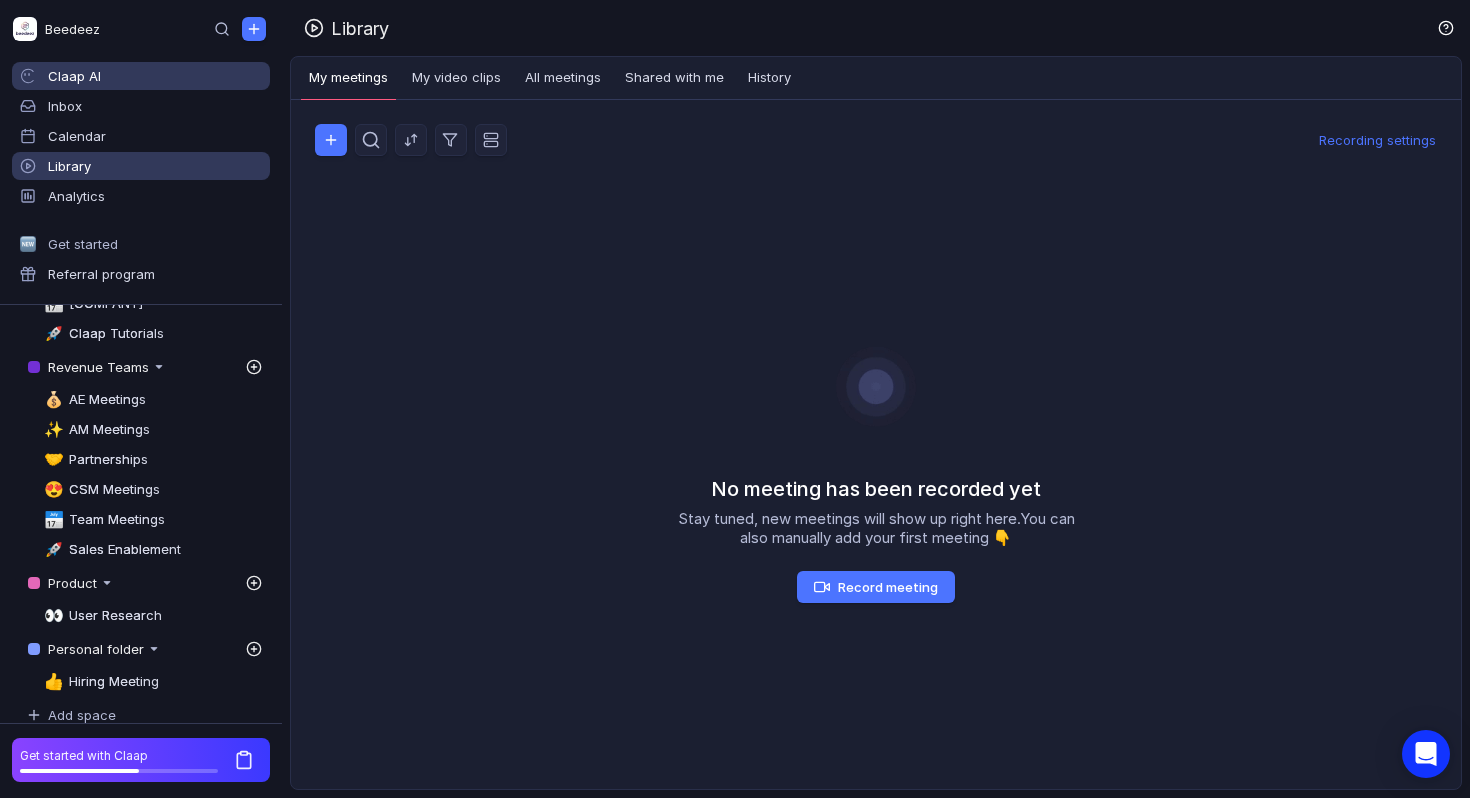 click on "Claap AI" at bounding box center [155, 76] 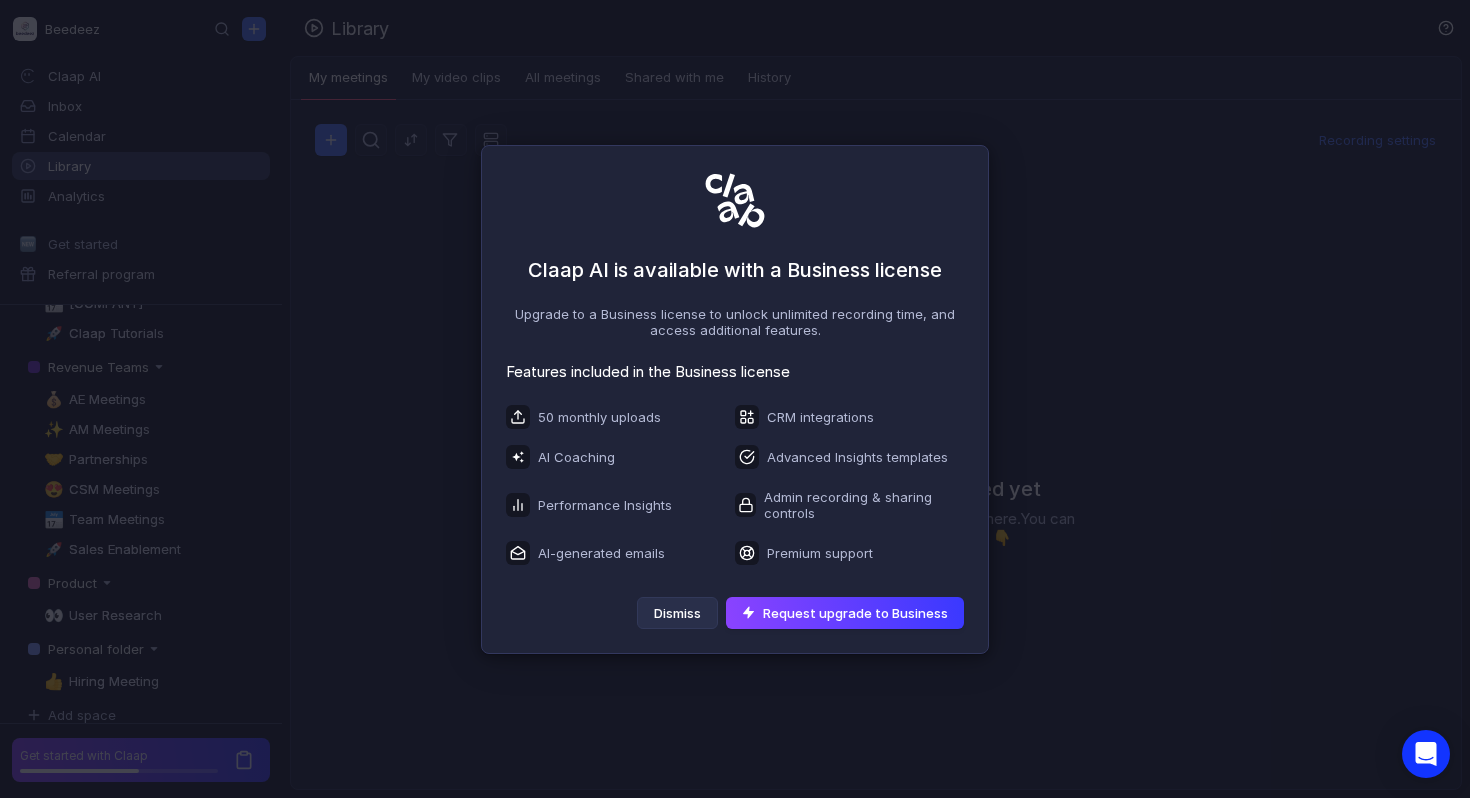 click on "Dismiss" at bounding box center (677, 613) 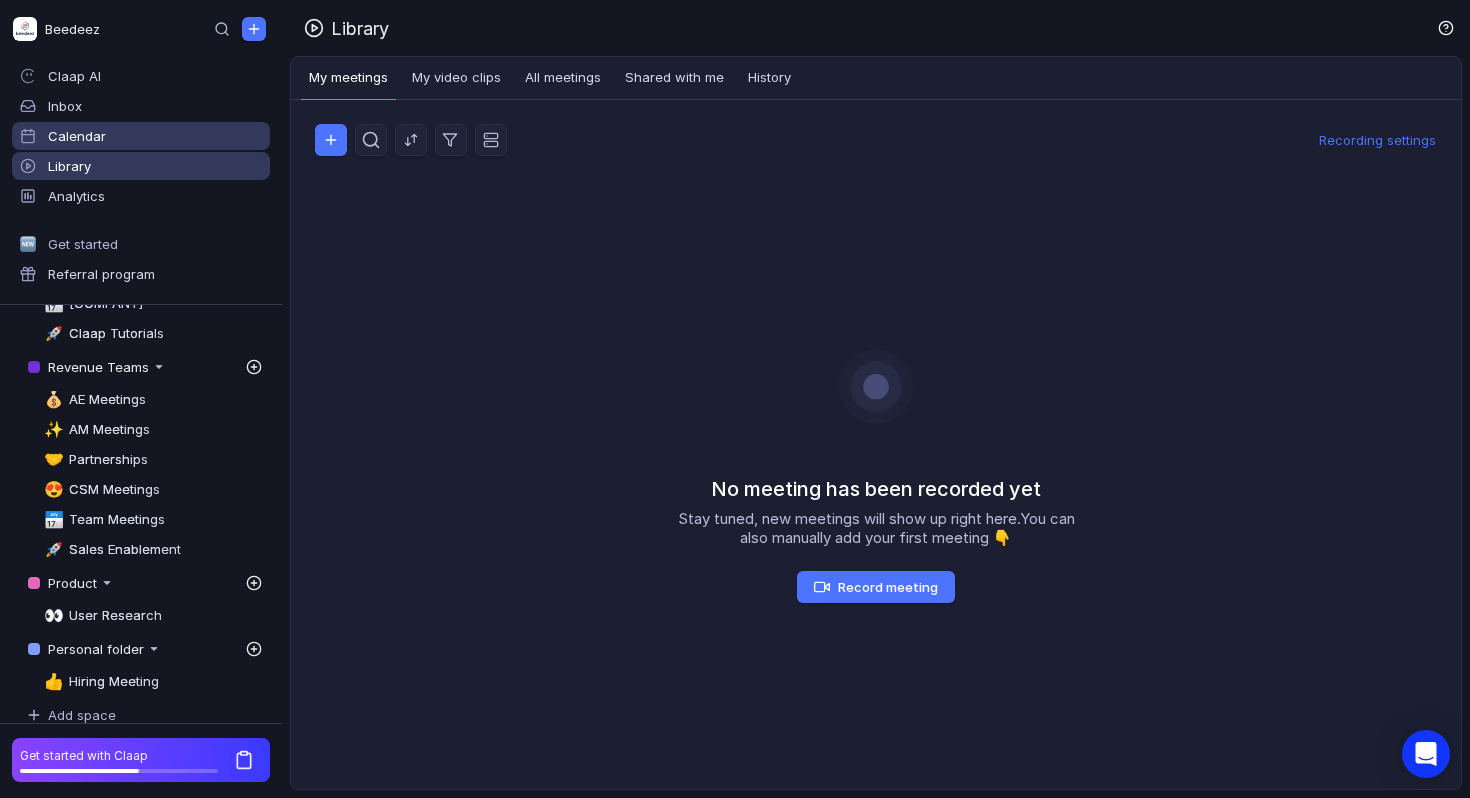 click on "Calendar" at bounding box center [77, 136] 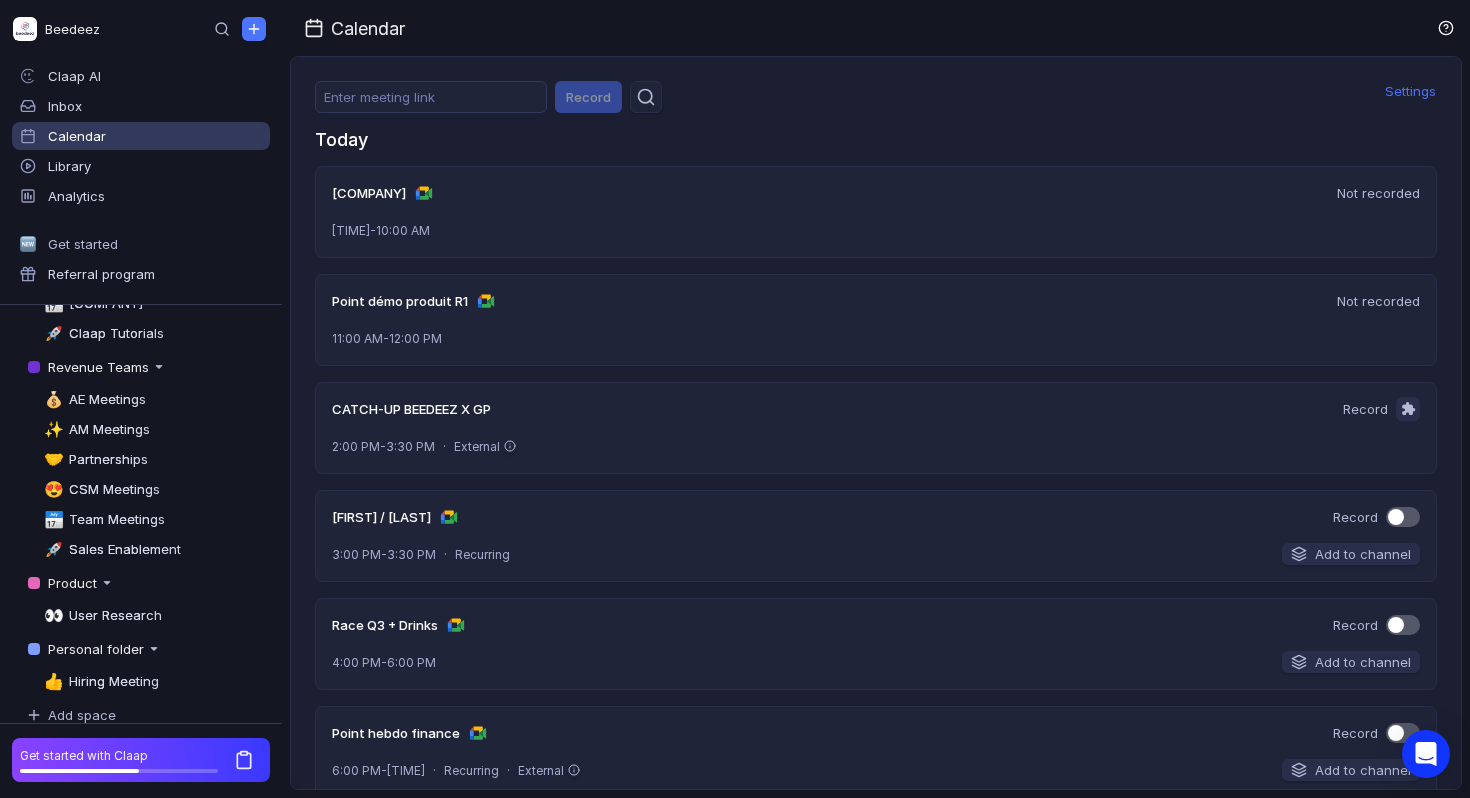 click at bounding box center [1396, 517] 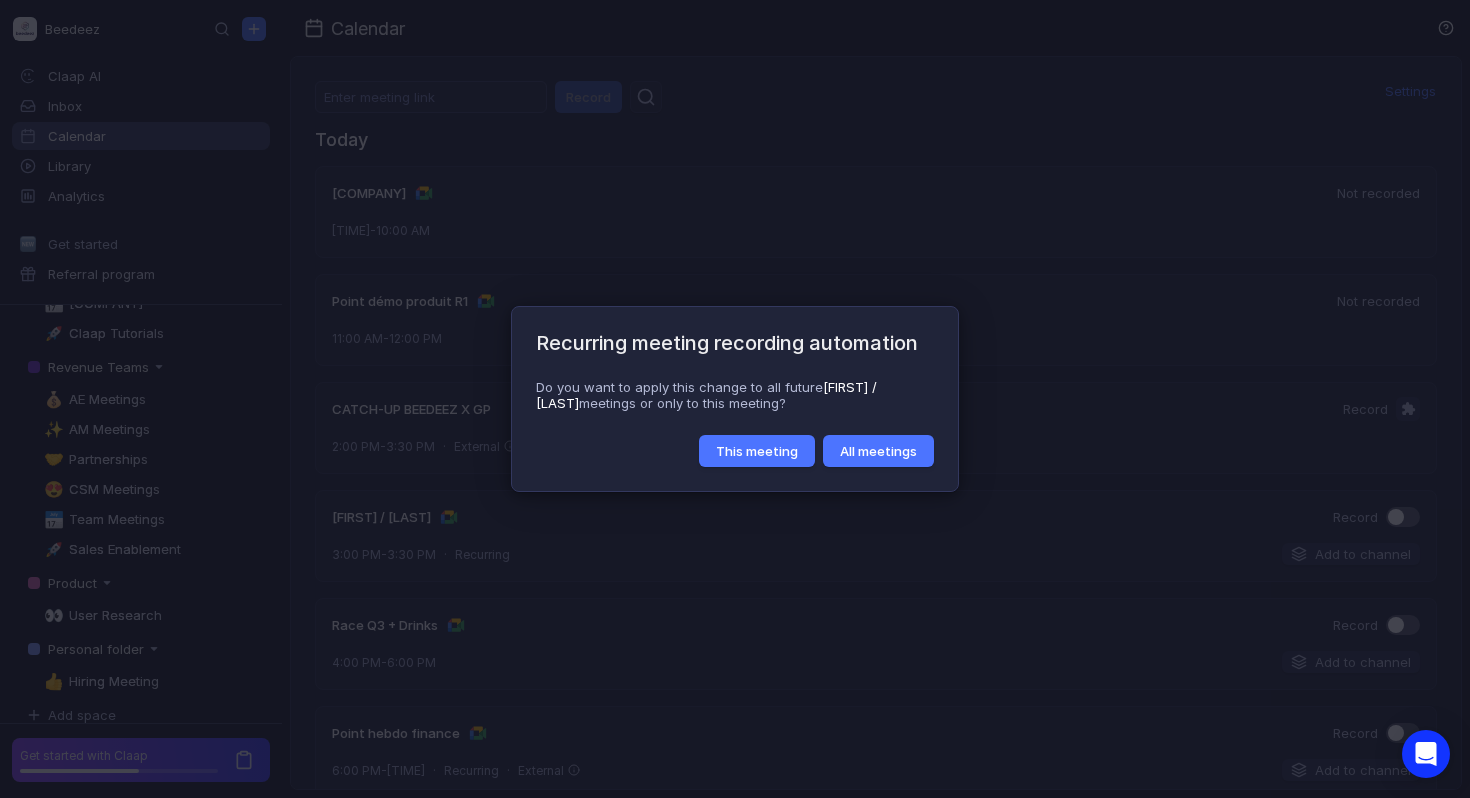 click on "Recurring meeting recording automation Do you want to apply this change to all future  [FIRST] / [LAST]  meetings or only to this meeting? This meeting All meetings" at bounding box center (735, 399) 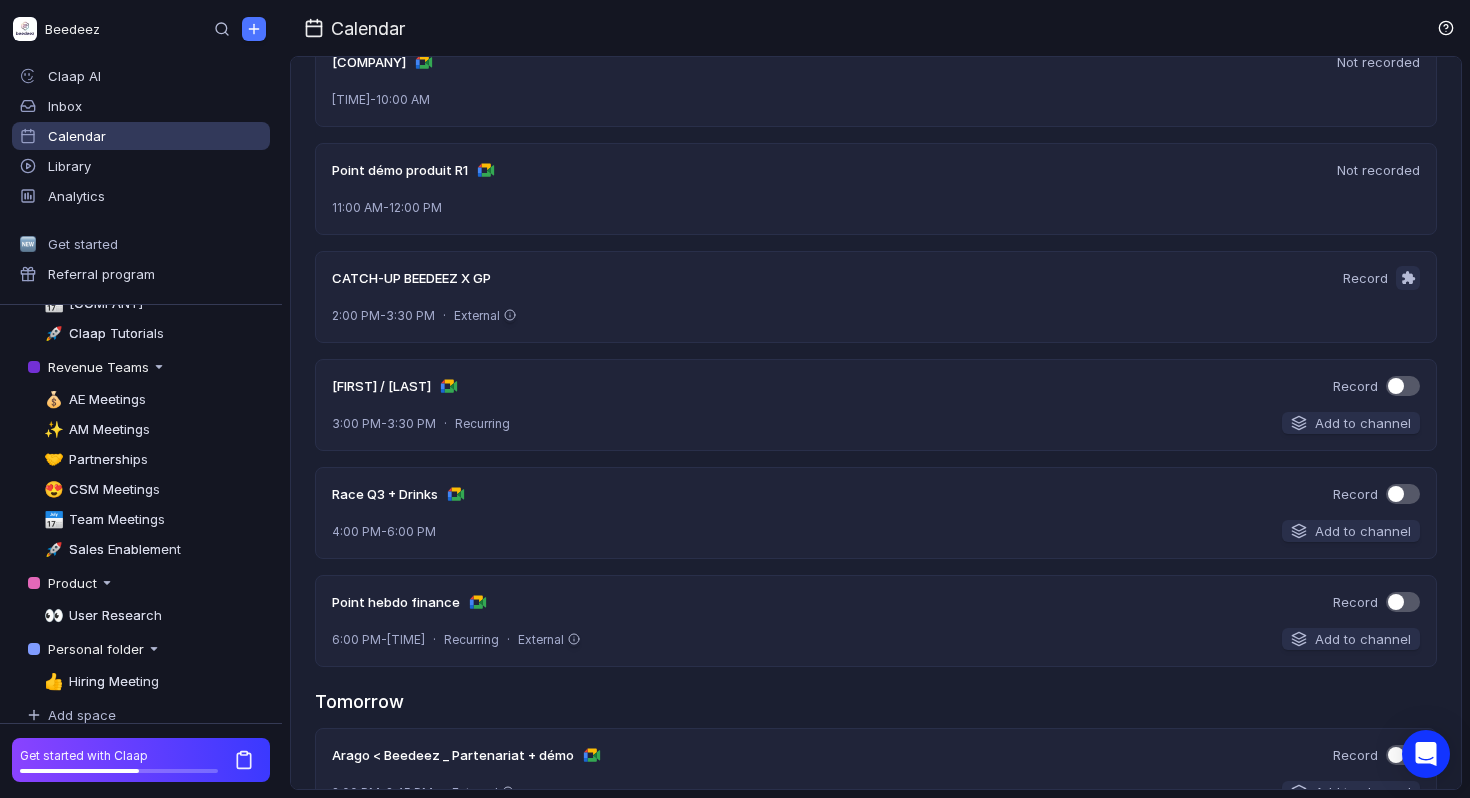 scroll, scrollTop: 0, scrollLeft: 0, axis: both 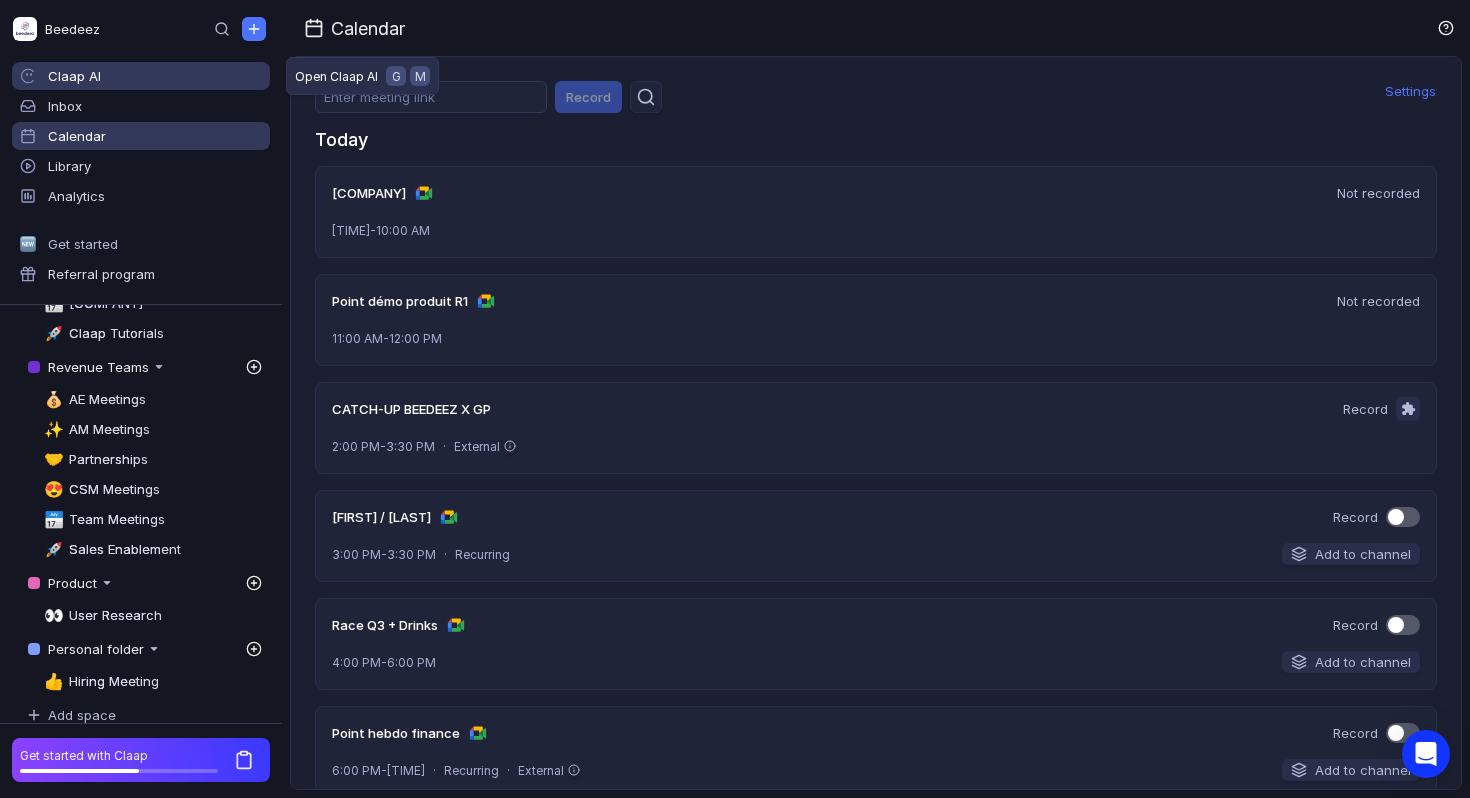 click on "Claap AI" at bounding box center [141, 76] 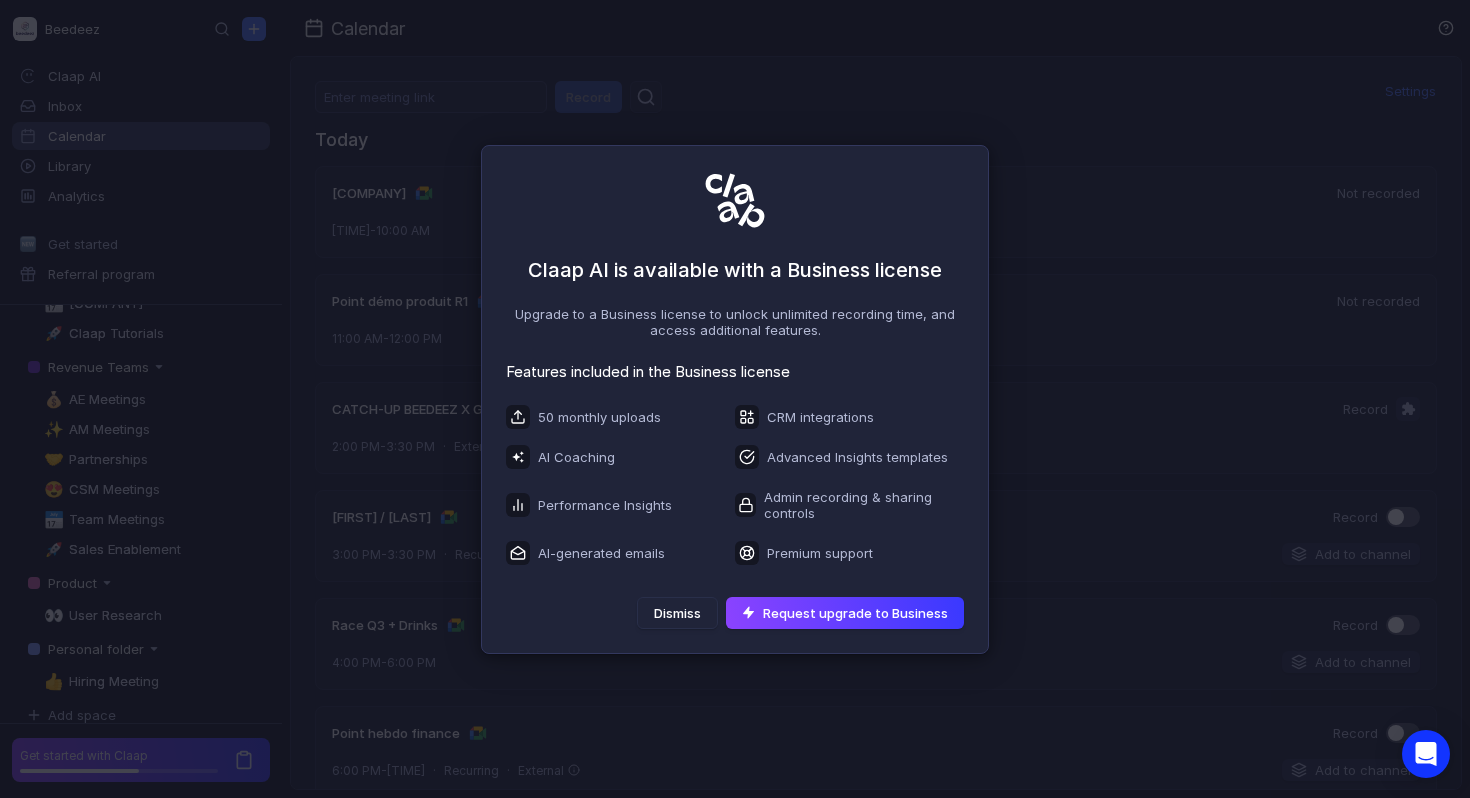 click on "Claap AI is available with a Business license Upgrade to a Business license to unlock unlimited recording time, and access additional features. Features included in the Business license 50 monthly uploads AI Coaching Performance Insights AI-generated emails CRM integrations Advanced Insights templates Admin recording & sharing controls Premium support Dismiss Request upgrade to Business" at bounding box center [735, 399] 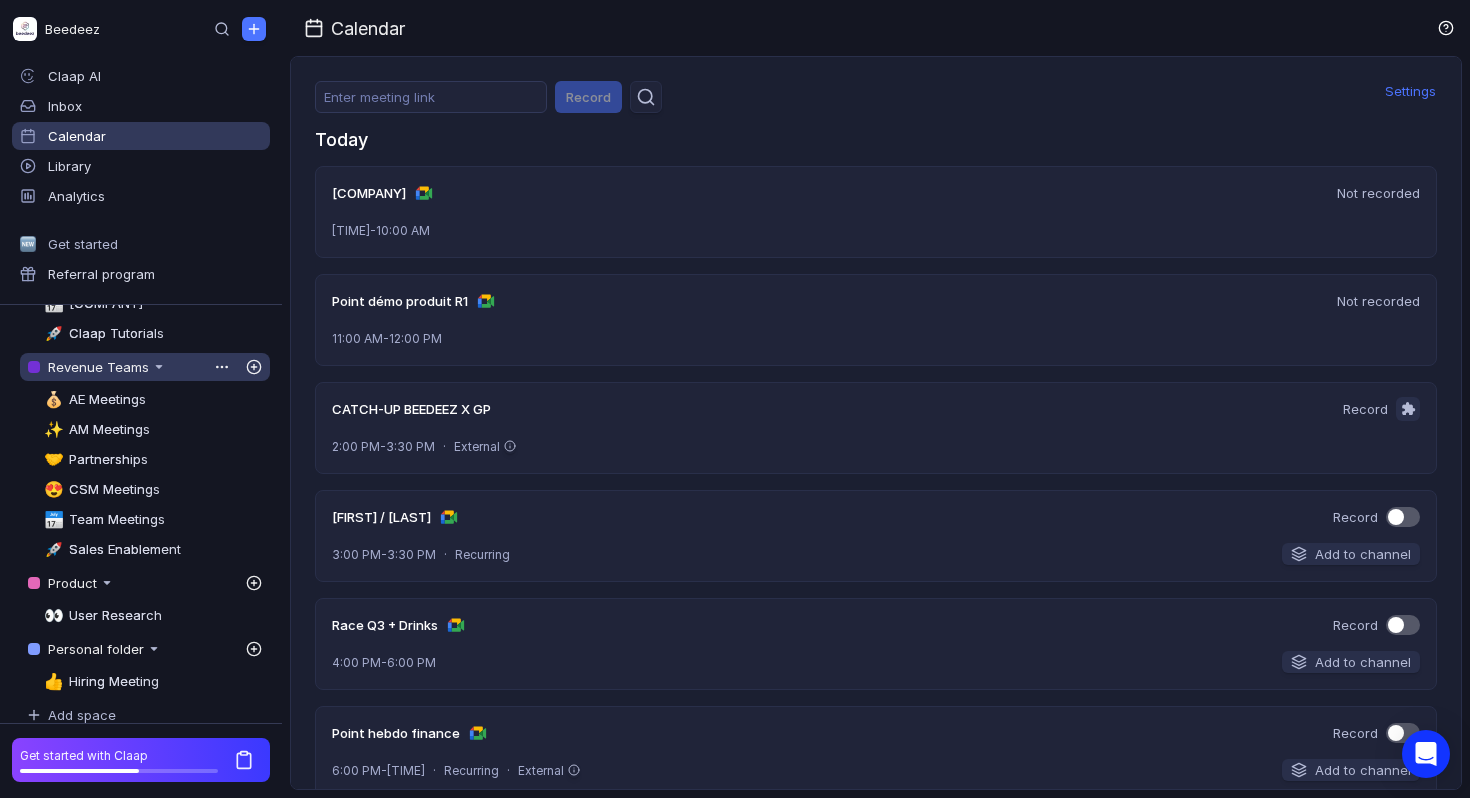 scroll, scrollTop: 0, scrollLeft: 0, axis: both 